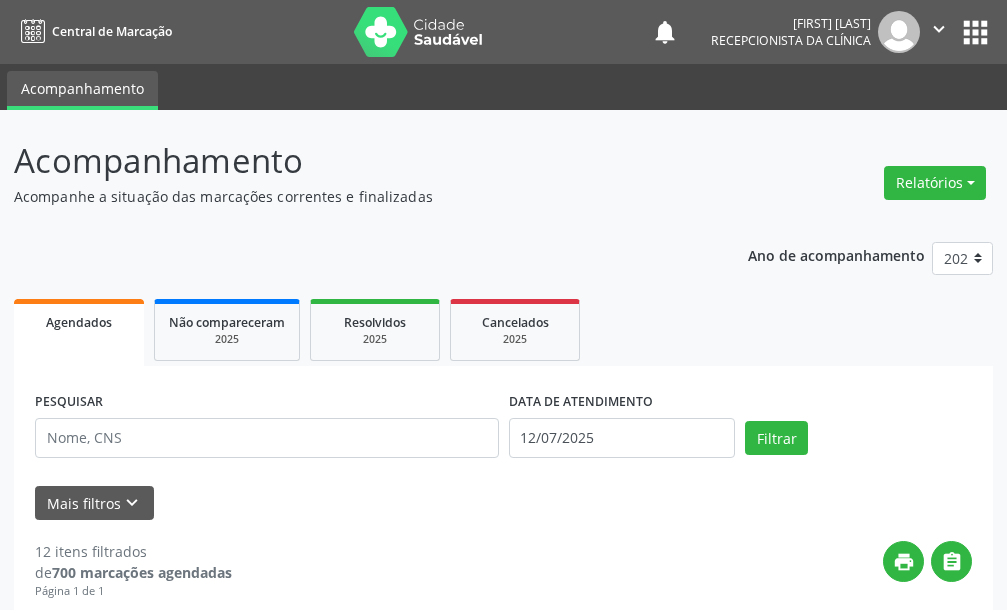 scroll, scrollTop: 0, scrollLeft: 0, axis: both 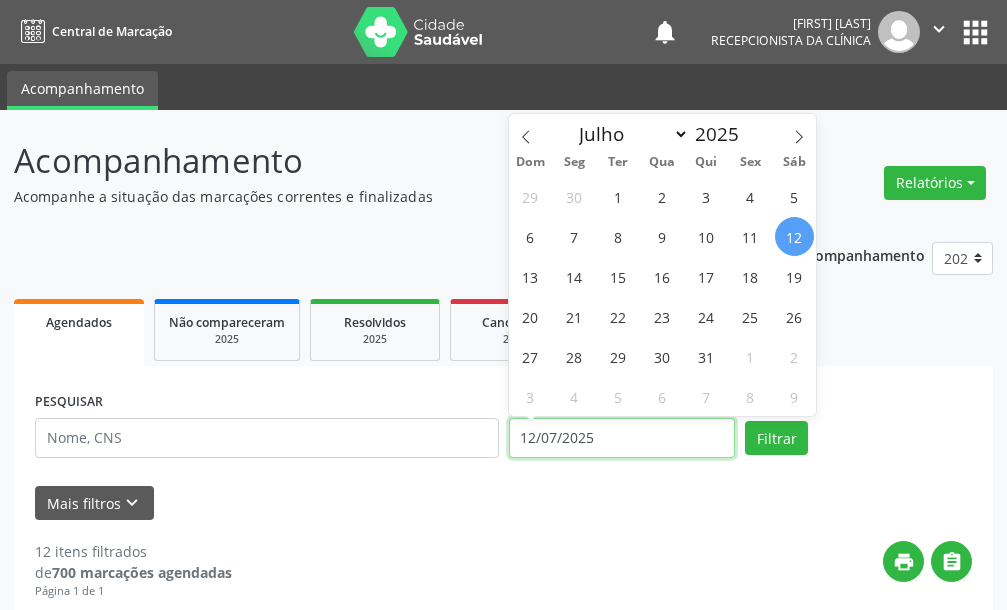 click on "12/07/2025" at bounding box center [622, 438] 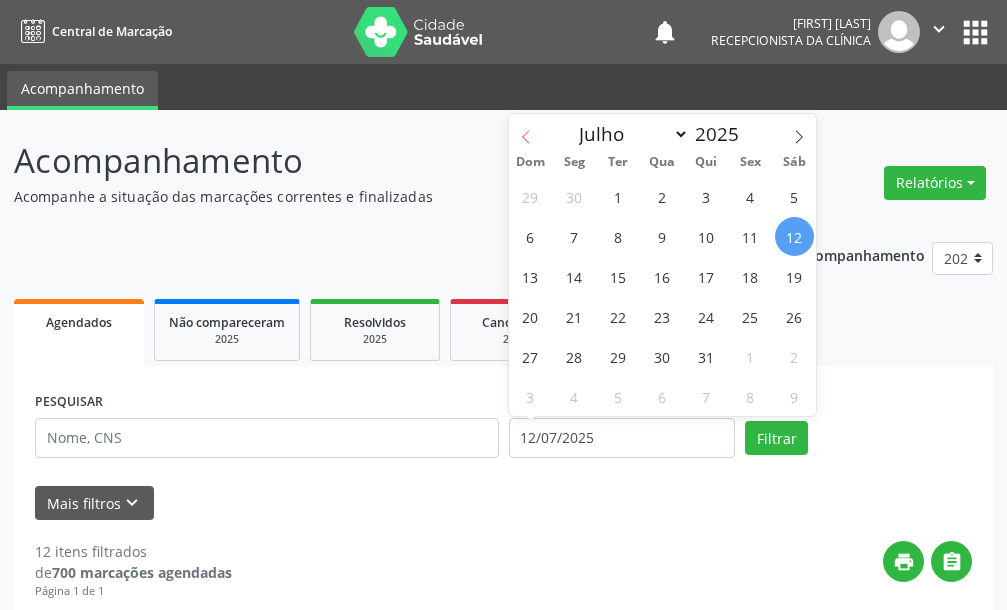 click 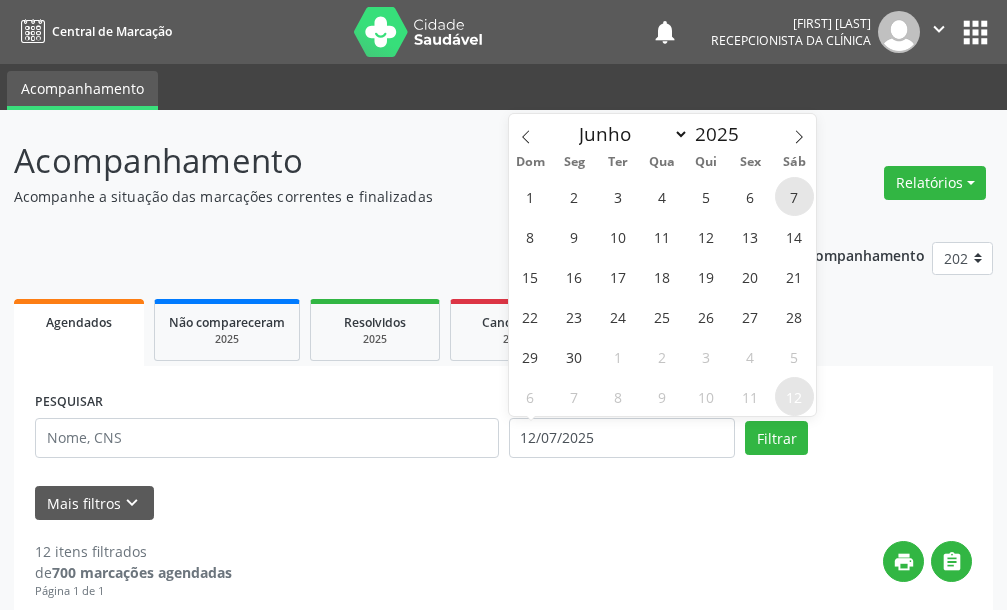 click on "7" at bounding box center [794, 196] 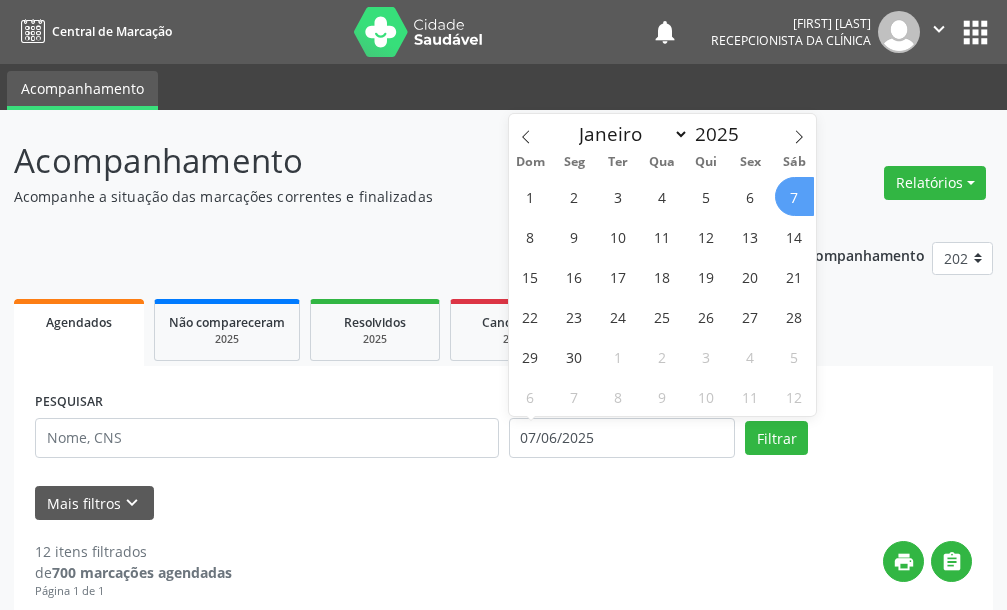 click on "7" at bounding box center [794, 196] 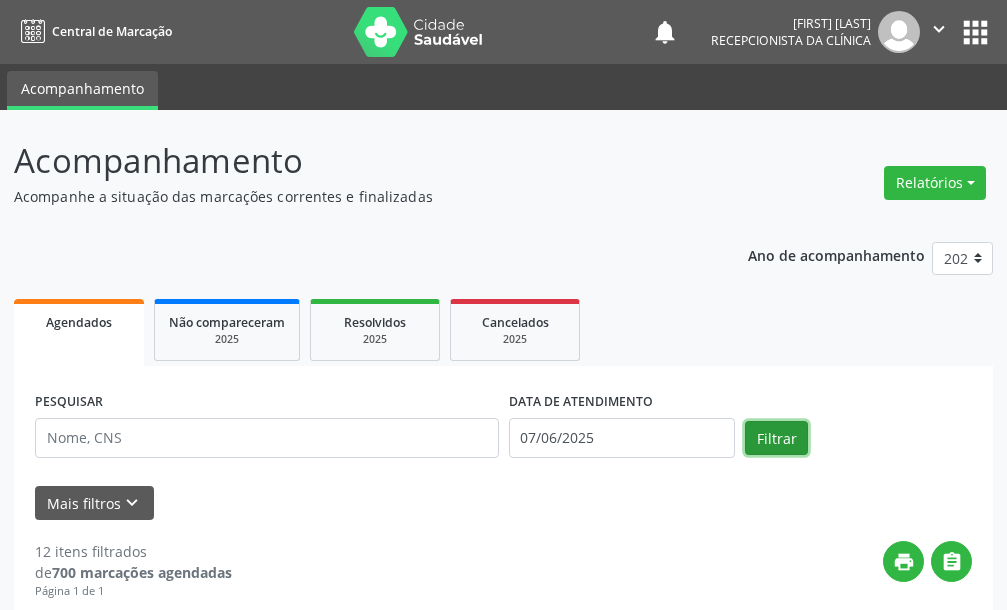 click on "Filtrar" at bounding box center (776, 438) 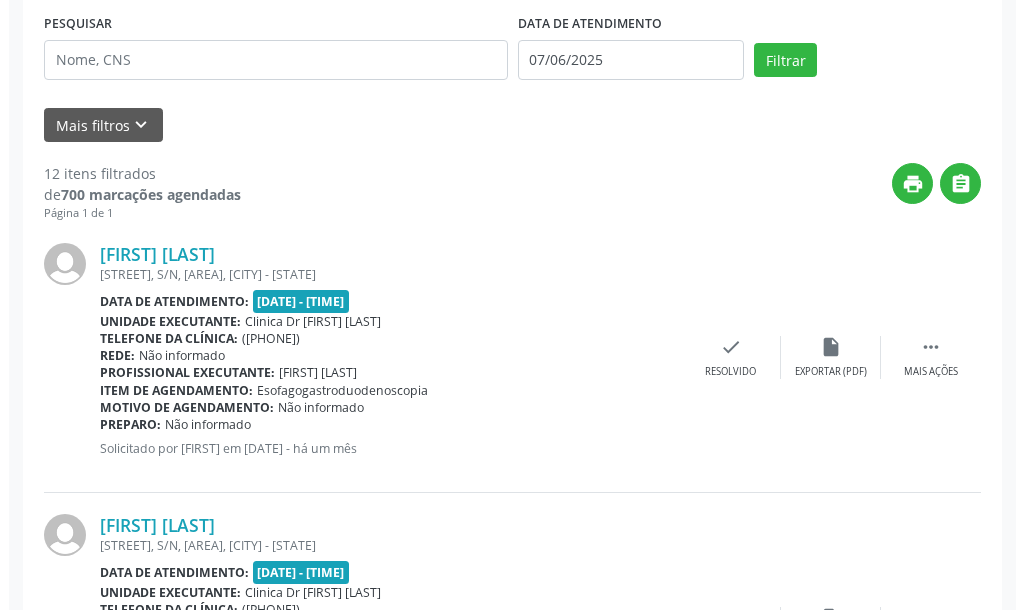 scroll, scrollTop: 381, scrollLeft: 0, axis: vertical 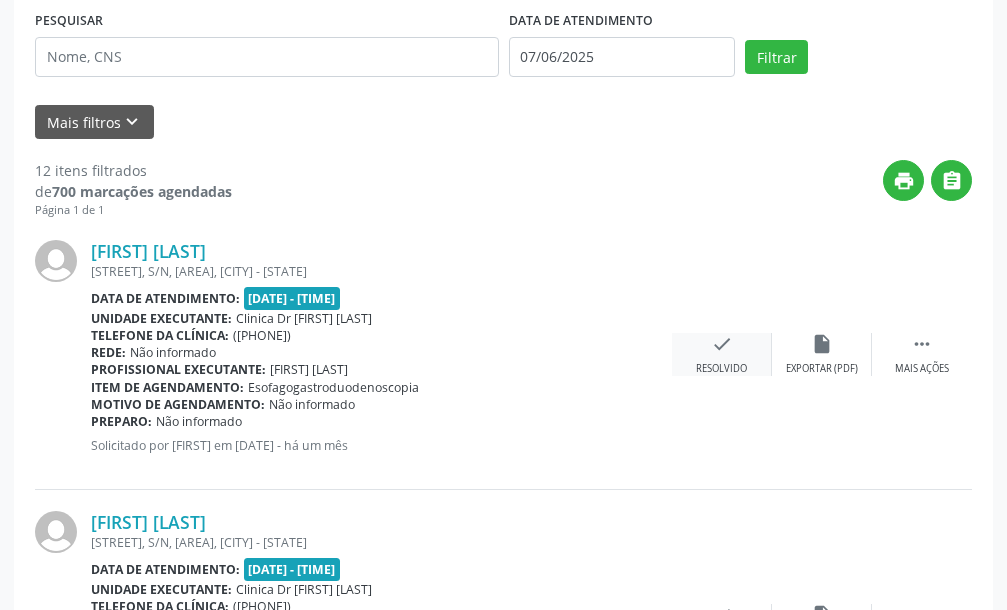 click on "check" at bounding box center (722, 344) 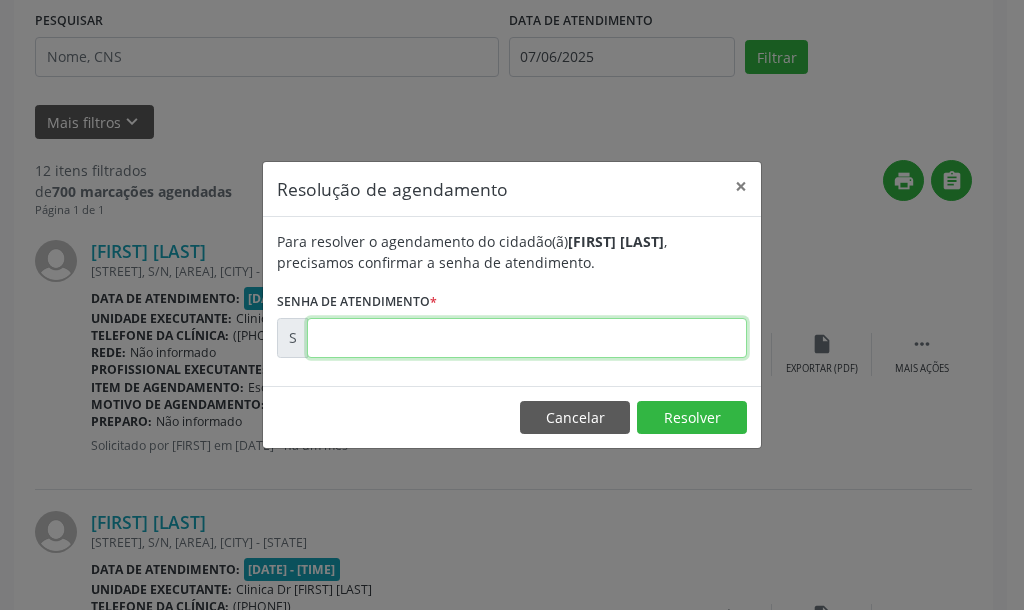click at bounding box center (527, 338) 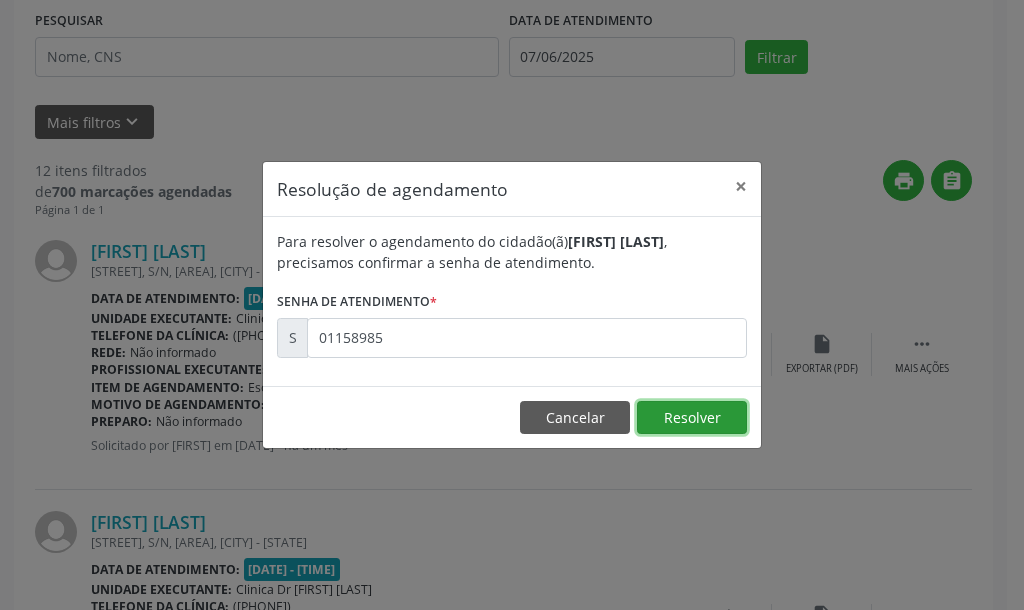 click on "Resolver" at bounding box center [692, 418] 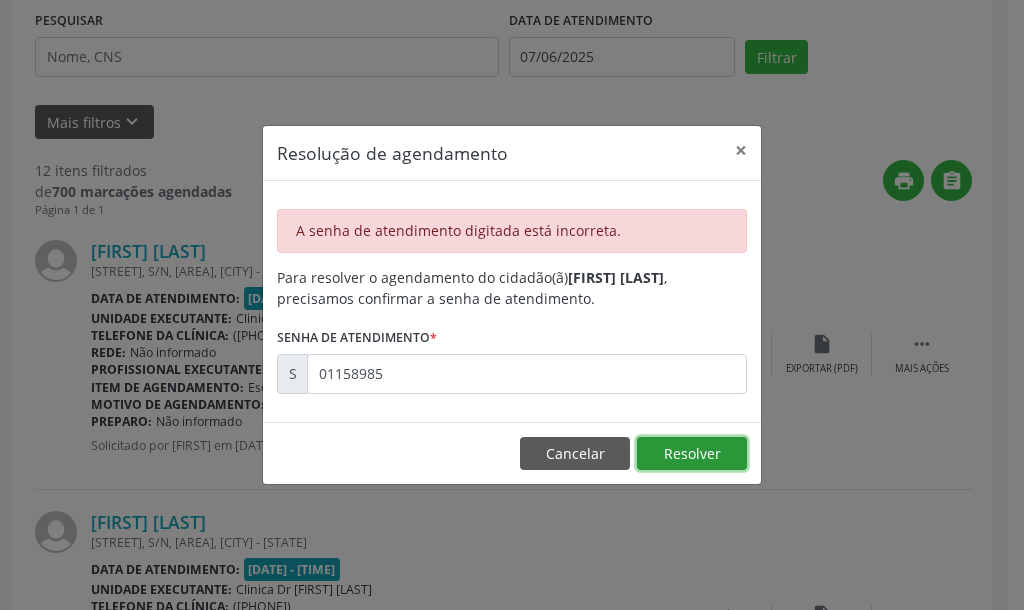 click on "Resolver" at bounding box center (692, 454) 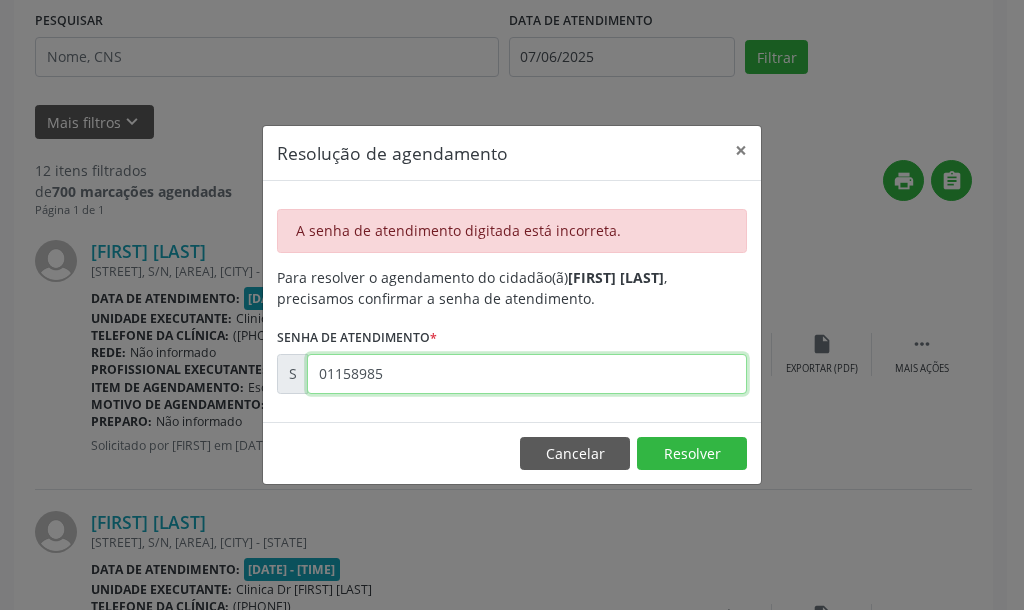 drag, startPoint x: 362, startPoint y: 367, endPoint x: 259, endPoint y: 372, distance: 103.121284 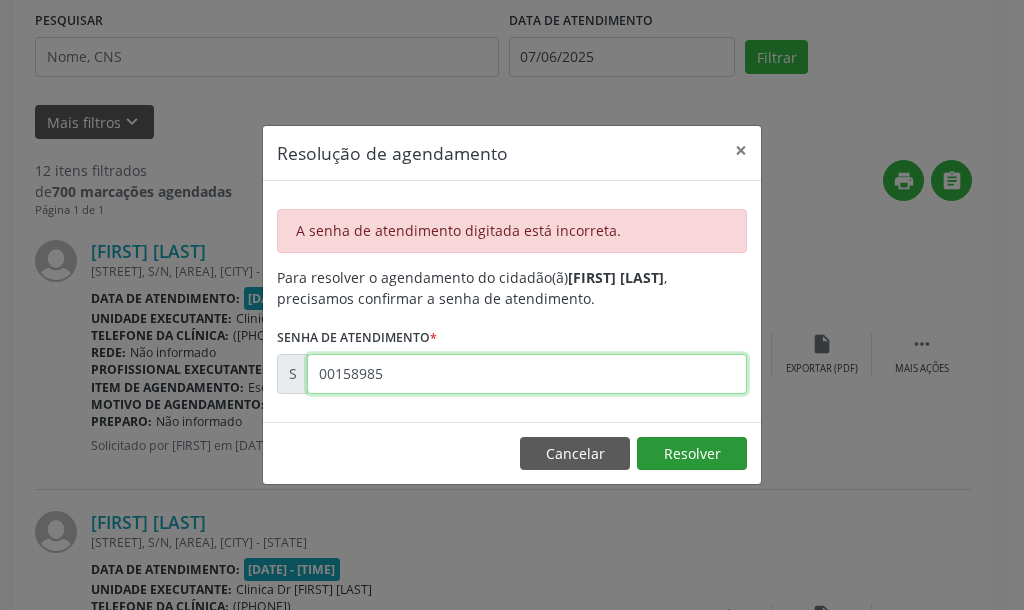 type on "00158985" 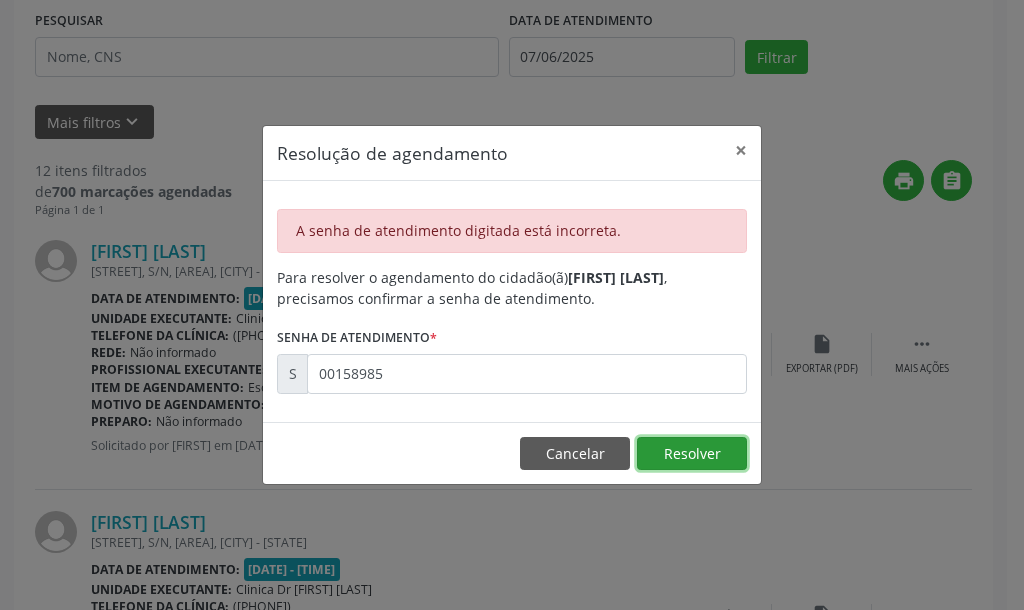 click on "Resolver" at bounding box center [692, 454] 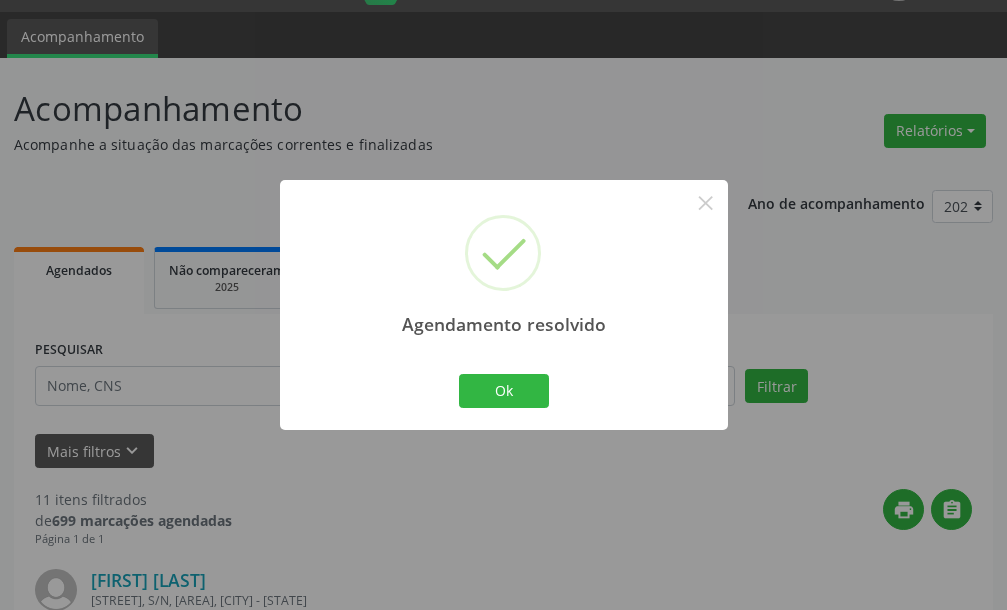 scroll, scrollTop: 381, scrollLeft: 0, axis: vertical 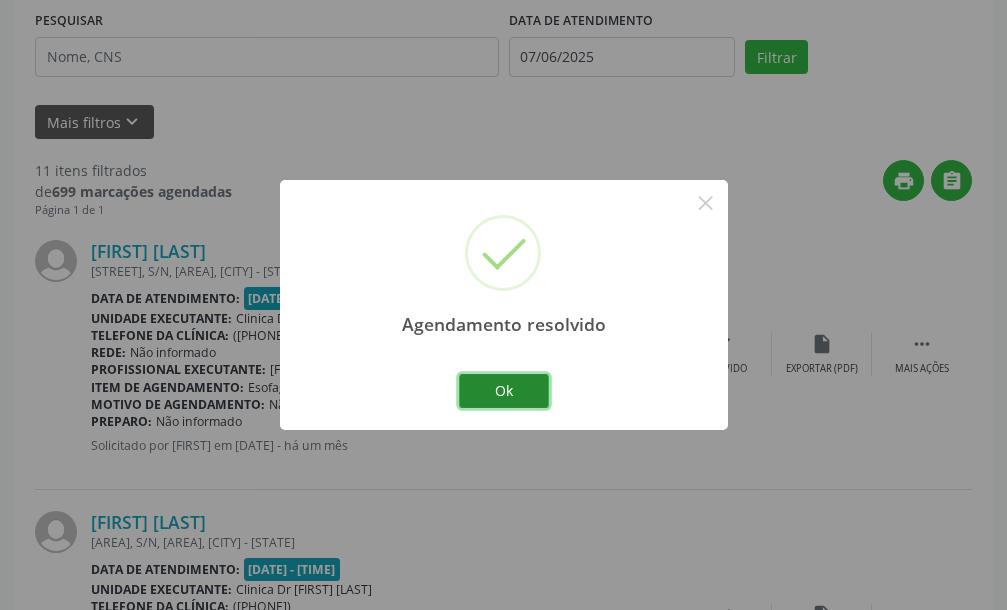 click on "Ok" at bounding box center (504, 391) 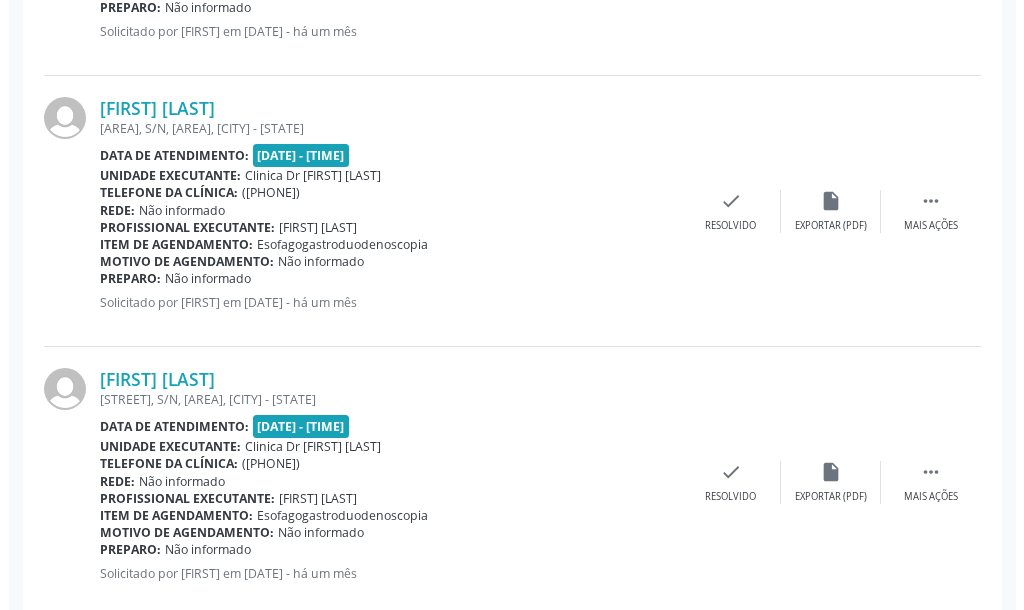 scroll, scrollTop: 1067, scrollLeft: 0, axis: vertical 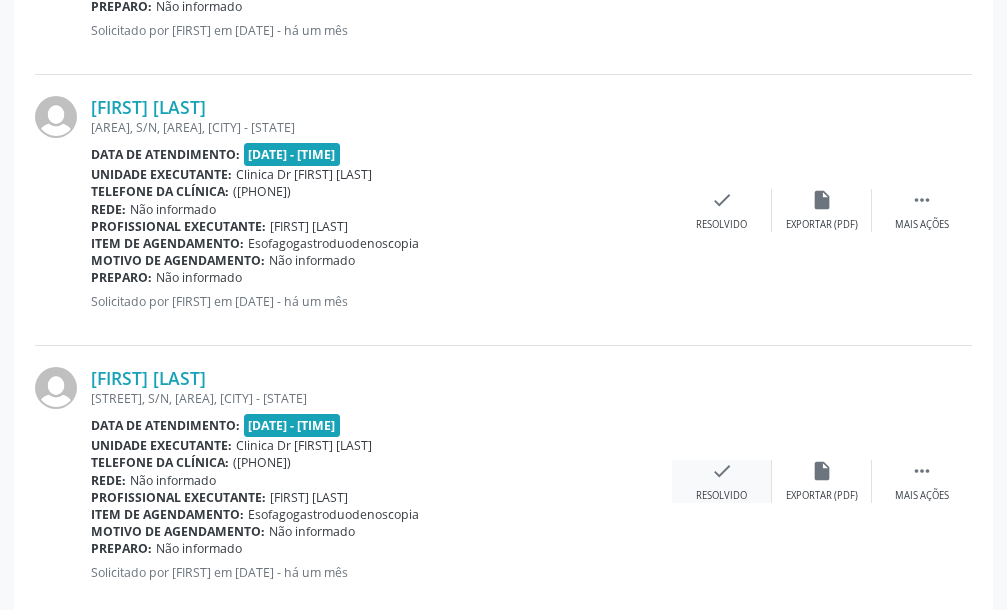 click on "check" at bounding box center [722, 471] 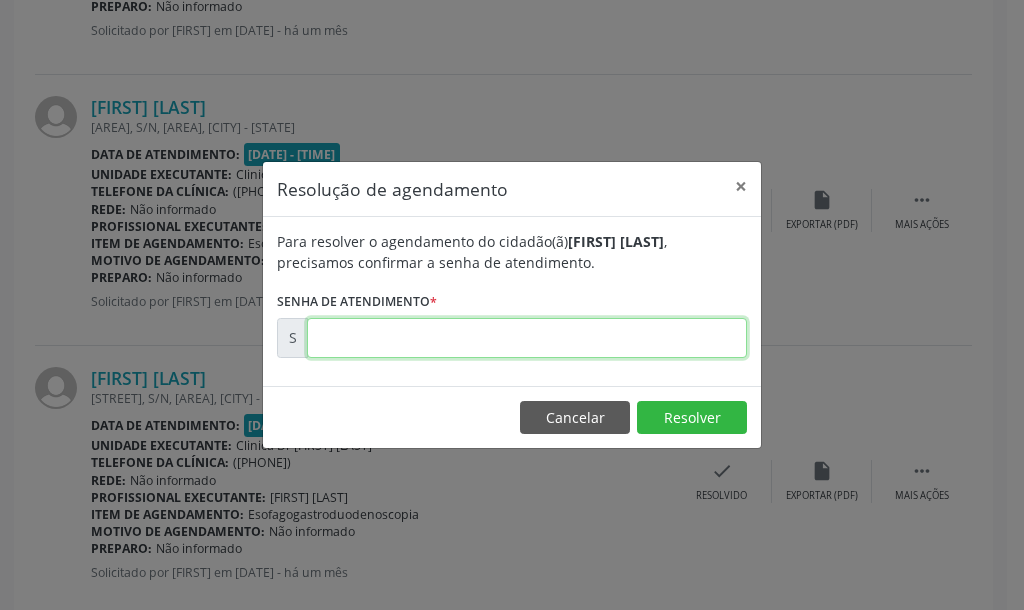 click at bounding box center [527, 338] 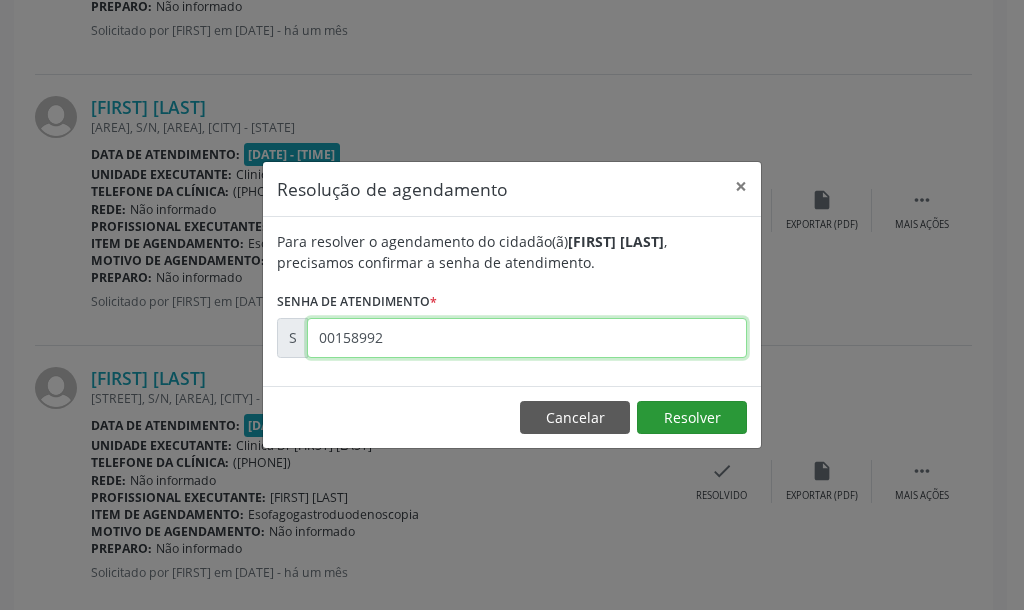 type on "00158992" 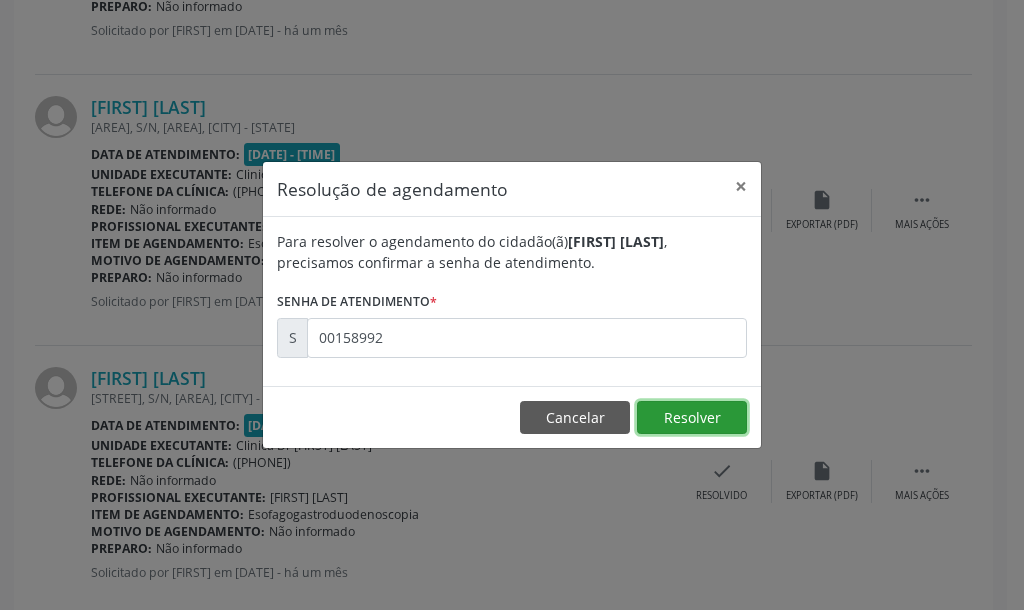 click on "Resolver" at bounding box center (692, 418) 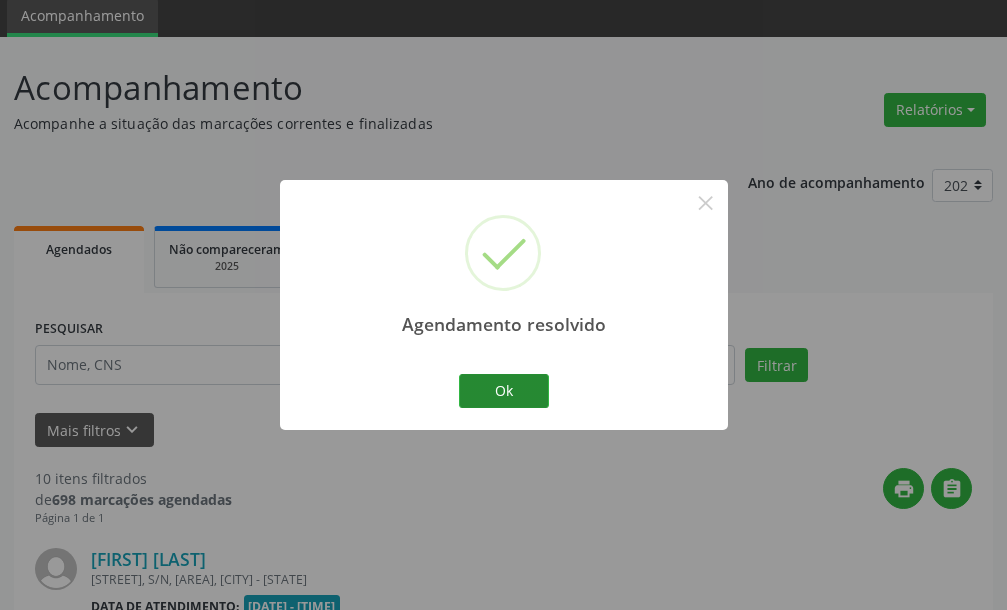 scroll, scrollTop: 1067, scrollLeft: 0, axis: vertical 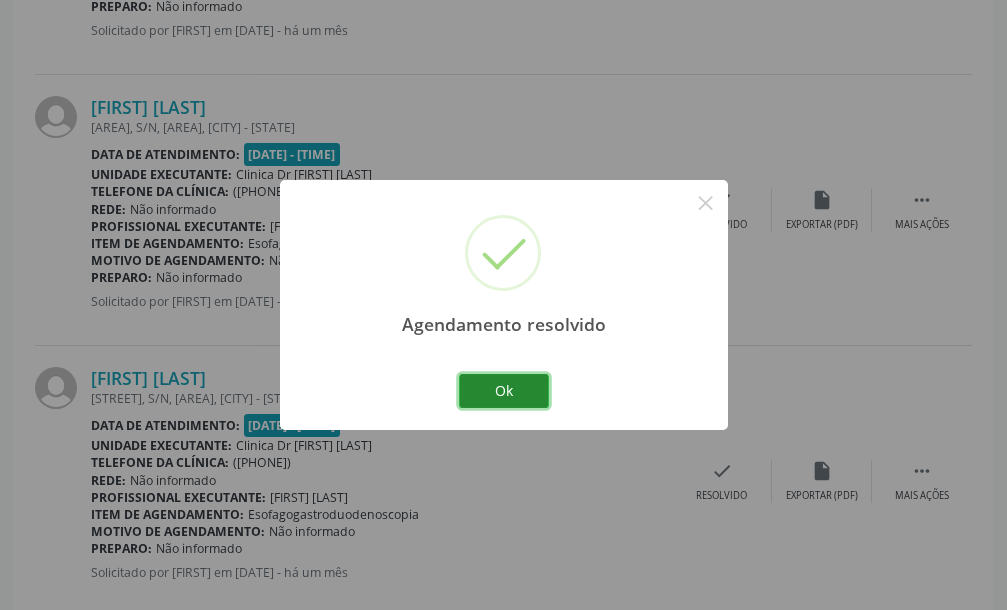 click on "Ok" at bounding box center [504, 391] 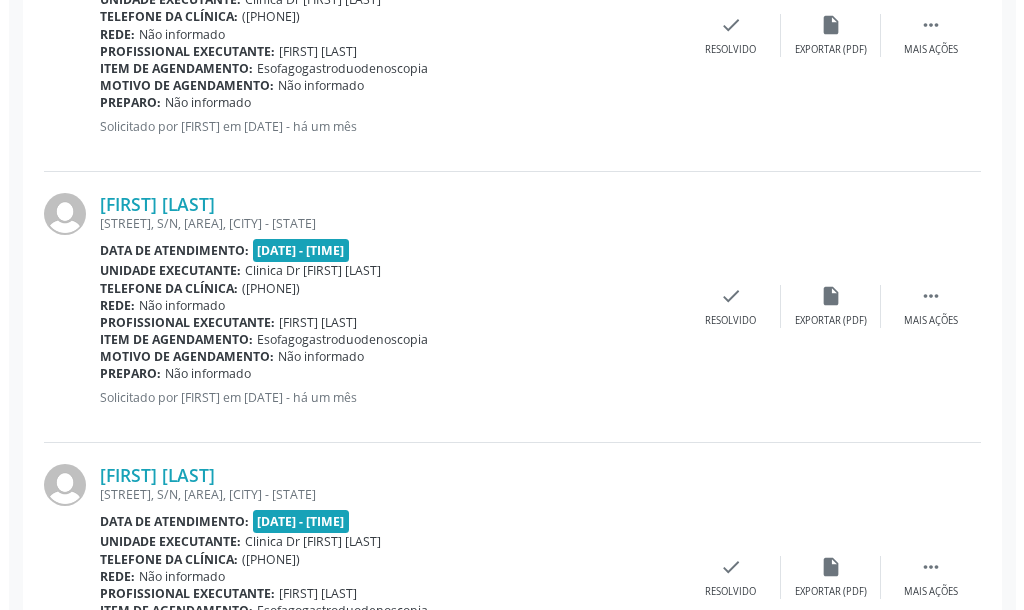 scroll, scrollTop: 1513, scrollLeft: 0, axis: vertical 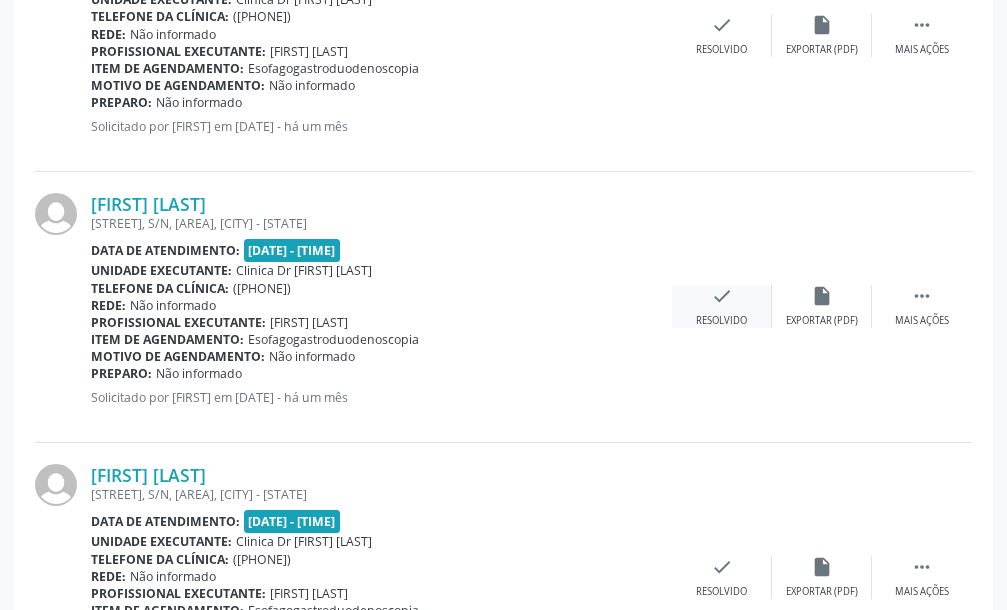 click on "check" at bounding box center (722, 296) 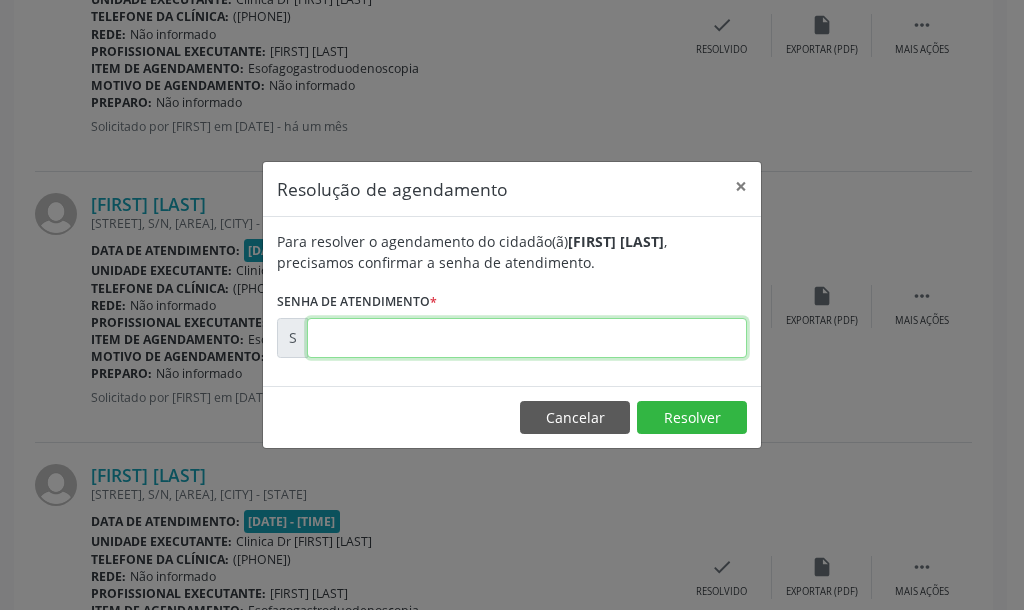 click at bounding box center [527, 338] 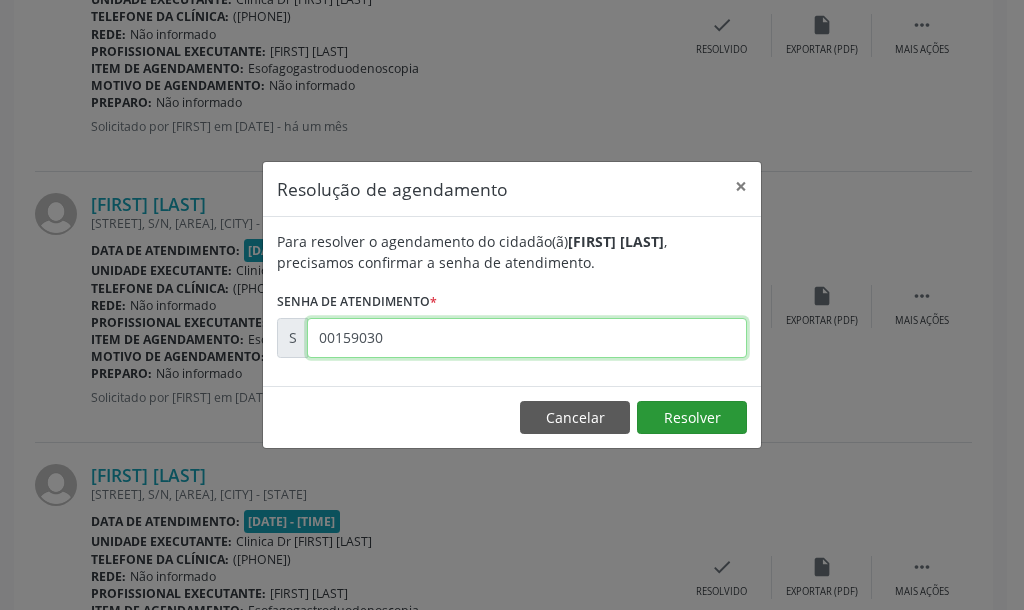 type on "00159030" 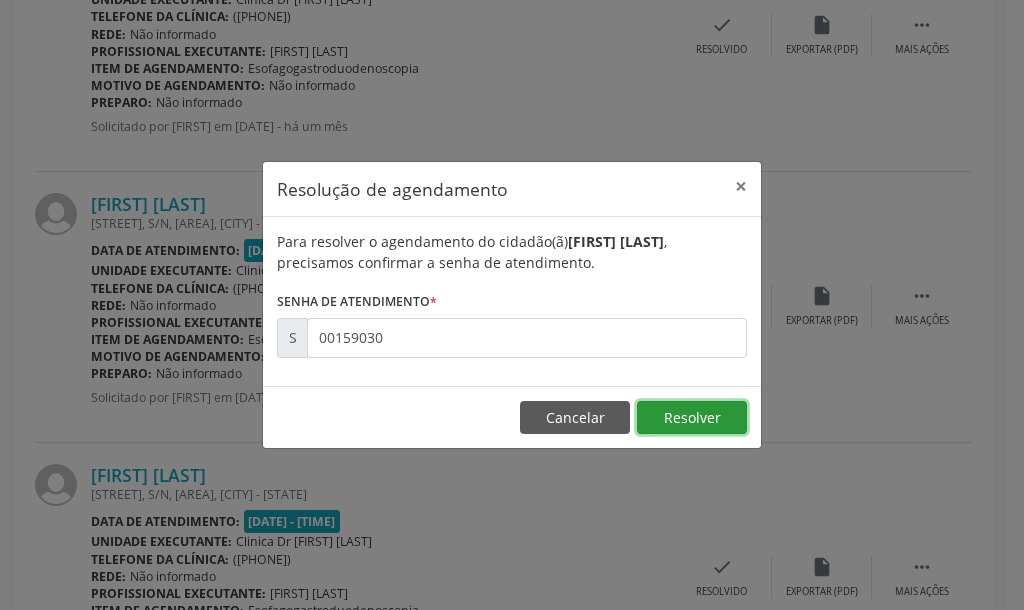 click on "Resolver" at bounding box center [692, 418] 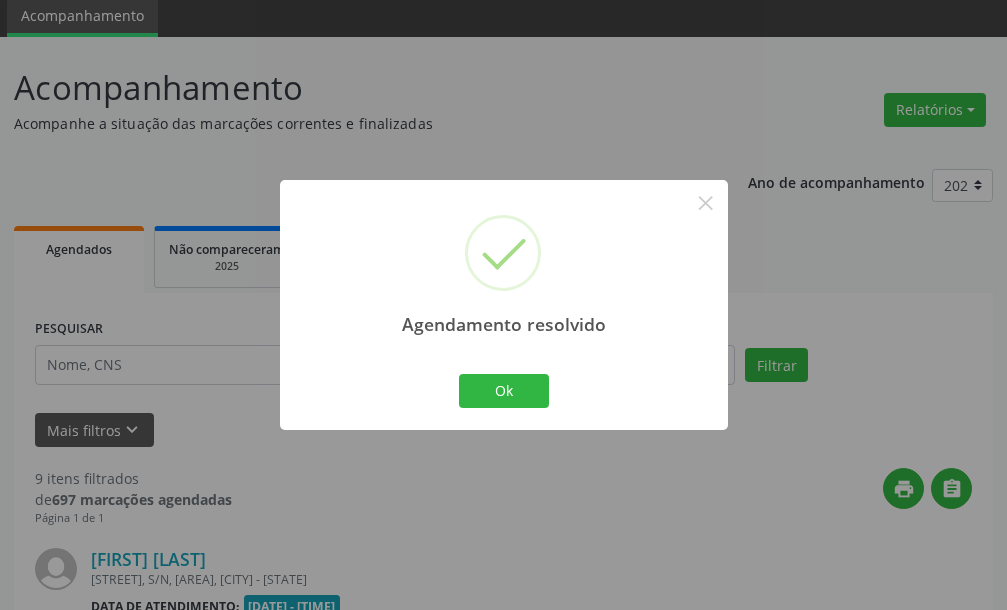 scroll, scrollTop: 1513, scrollLeft: 0, axis: vertical 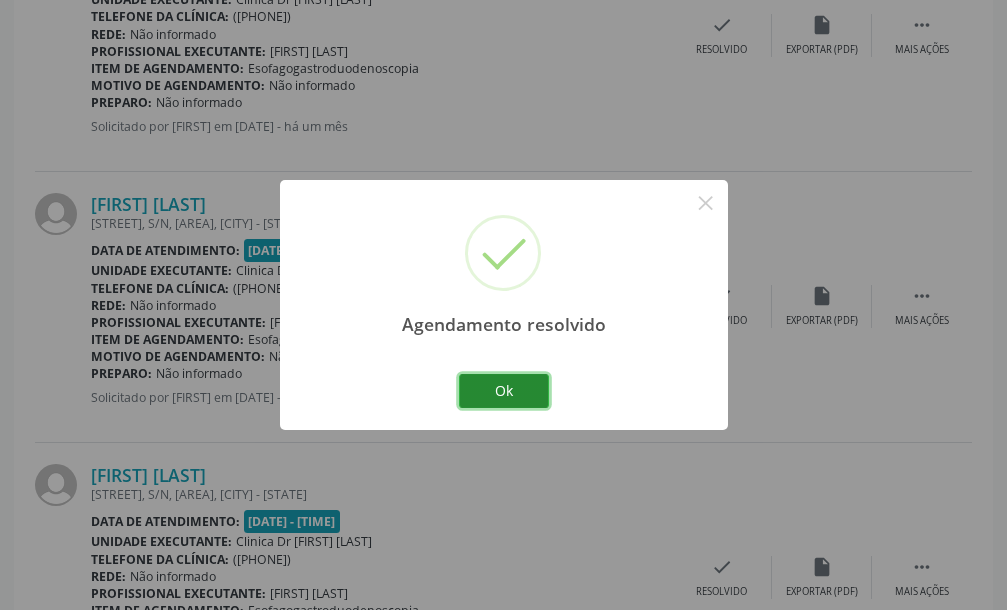 click on "Ok" at bounding box center [504, 391] 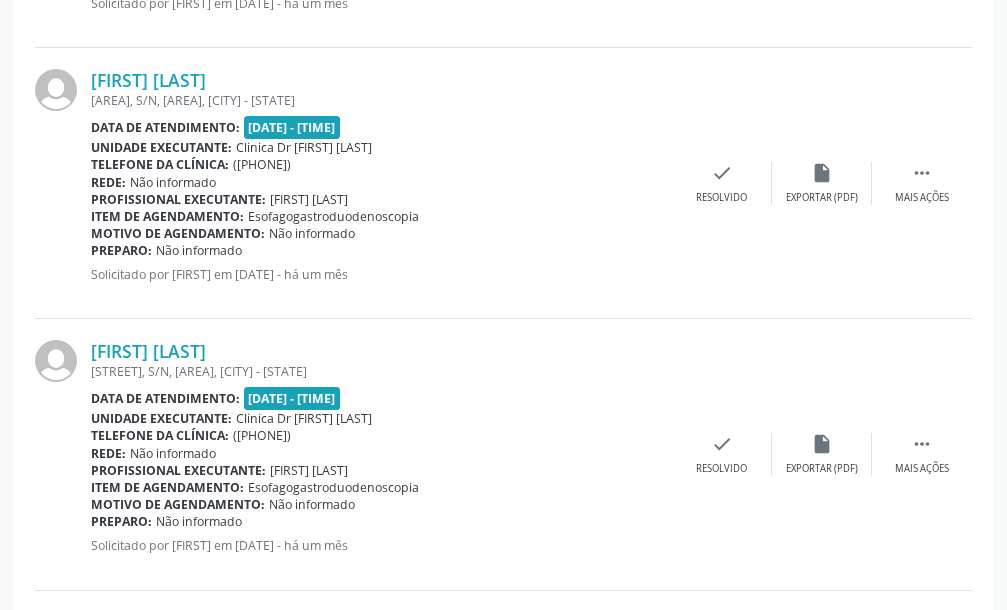 scroll, scrollTop: 1089, scrollLeft: 0, axis: vertical 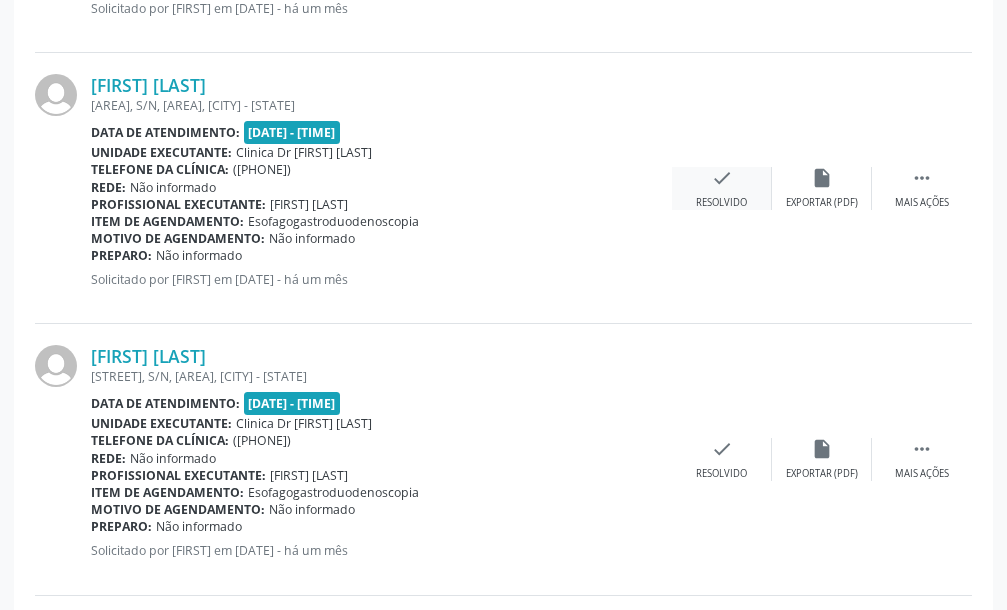 click on "check" at bounding box center [722, 178] 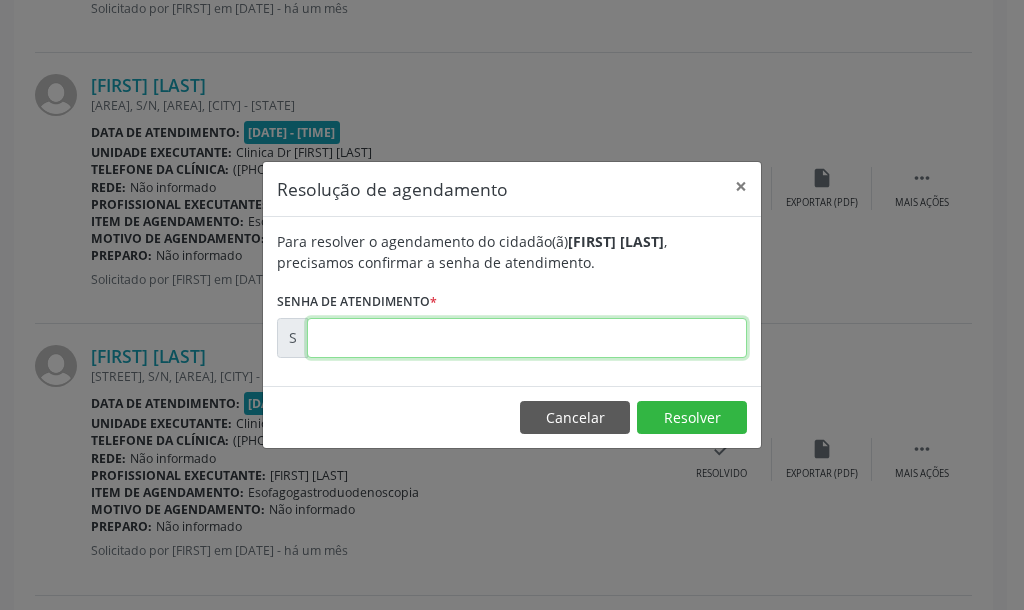click at bounding box center (527, 338) 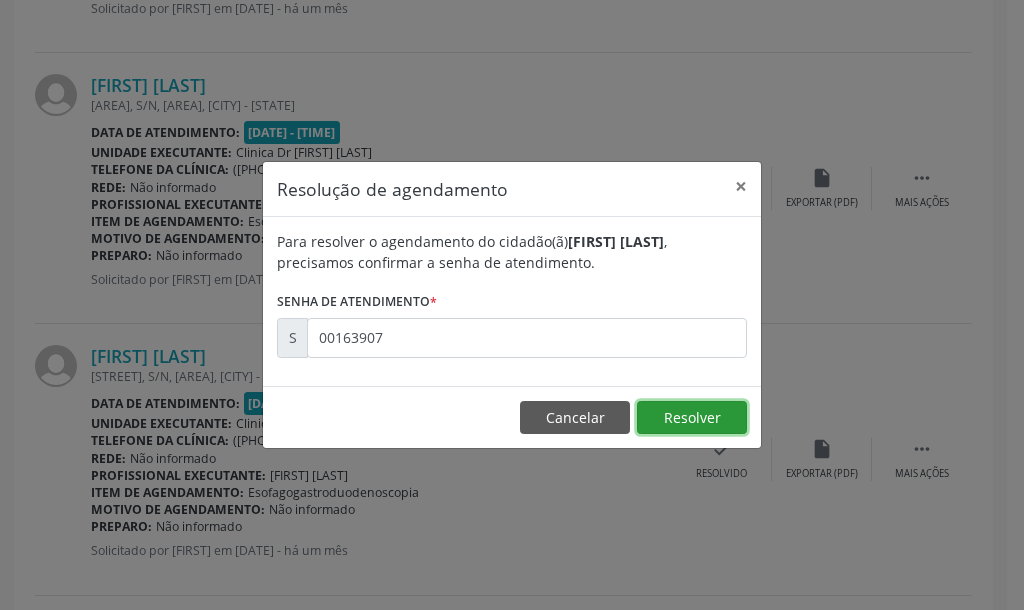 click on "Resolver" at bounding box center [692, 418] 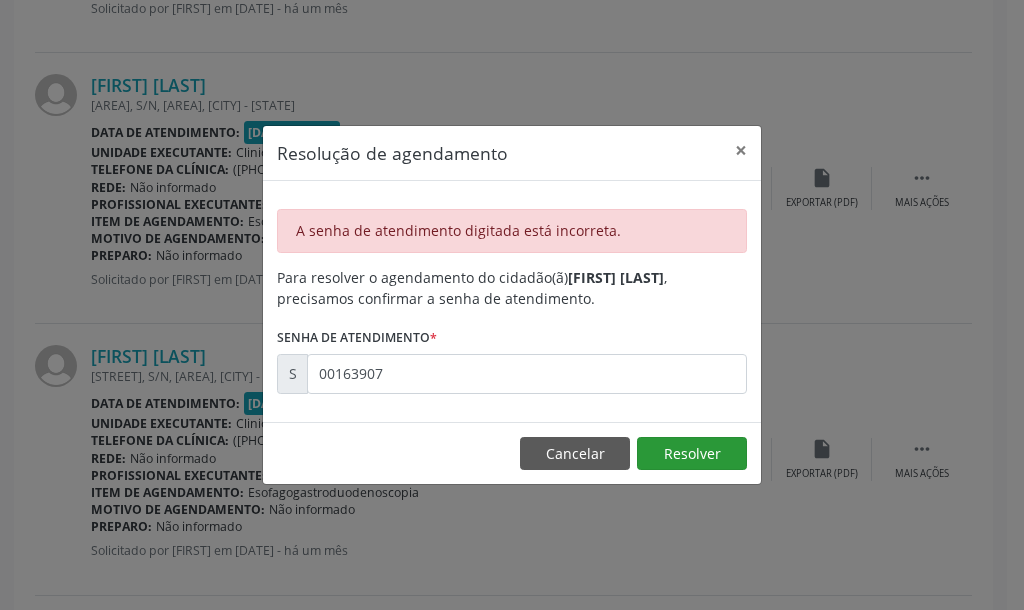 click on "A senha de atendimento digitada está incorreta.
Para resolver o agendamento do cidadão(ã)  Jucileide de Carvalho ,
precisamos confirmar a senha de atendimento.
Senha de atendimento
*
S 00163907" at bounding box center [512, 301] 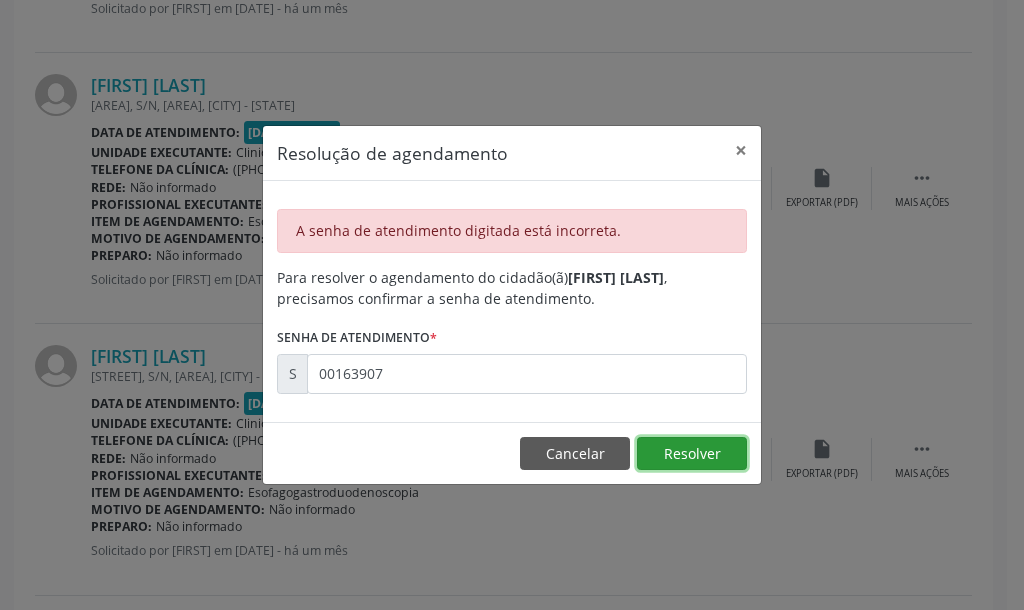 click on "Resolver" at bounding box center (692, 454) 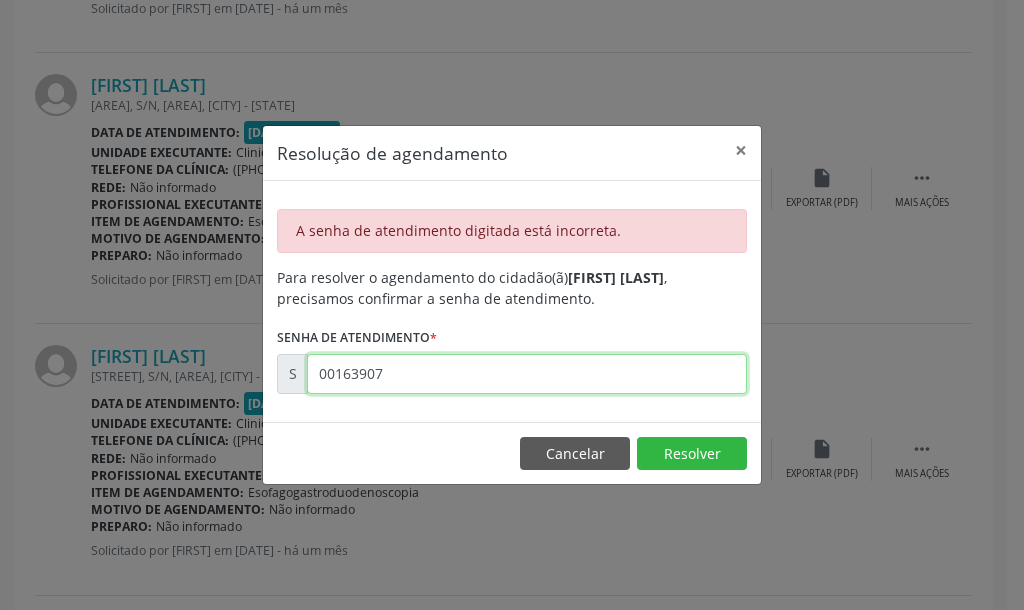 drag, startPoint x: 430, startPoint y: 376, endPoint x: 290, endPoint y: 372, distance: 140.05713 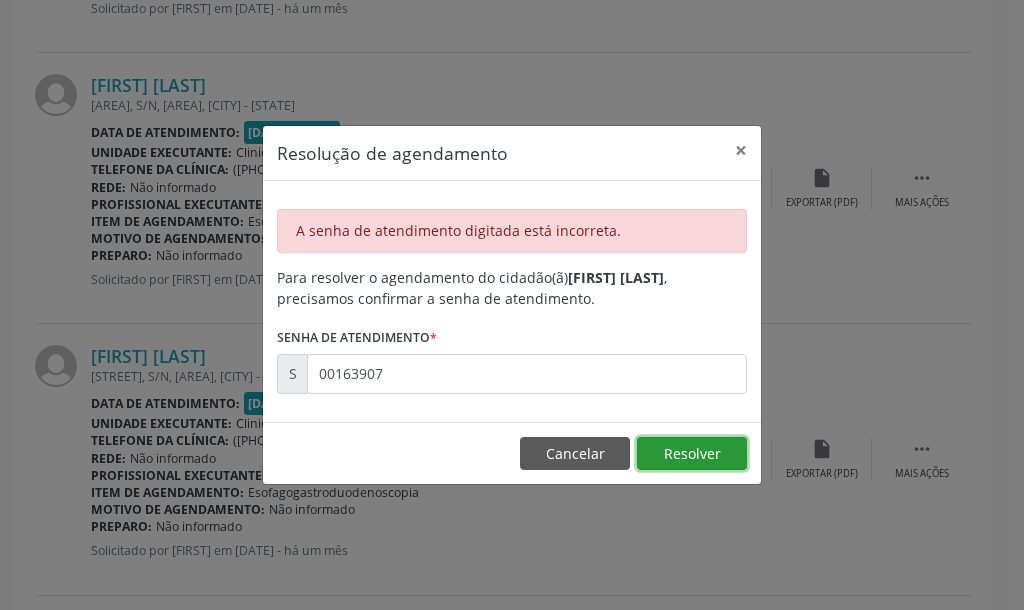 click on "Resolver" at bounding box center (692, 454) 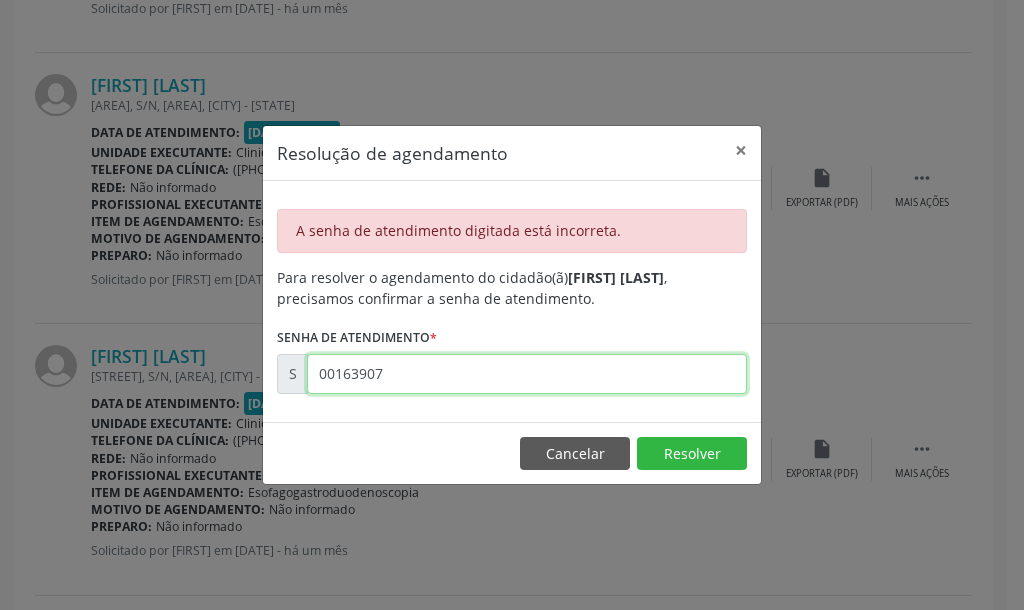 drag, startPoint x: 404, startPoint y: 370, endPoint x: 275, endPoint y: 365, distance: 129.09686 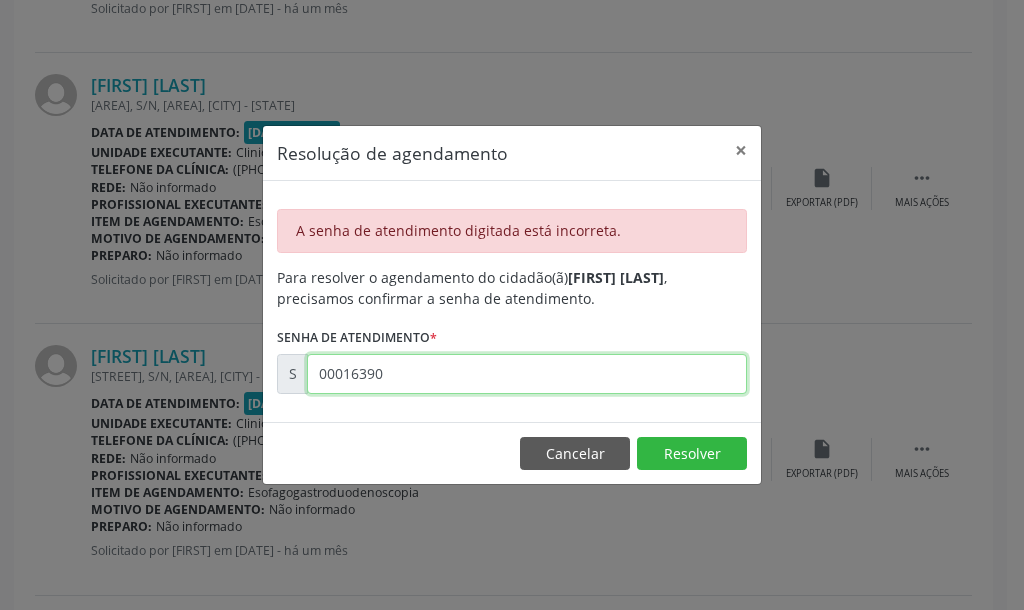 type on "[NUMBER]" 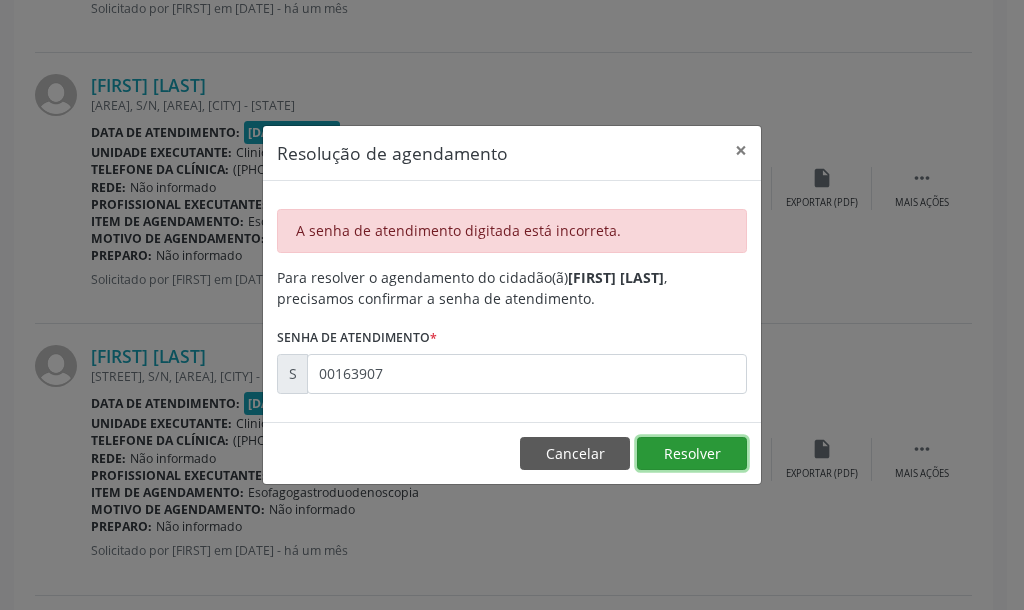 click on "Resolver" at bounding box center [692, 454] 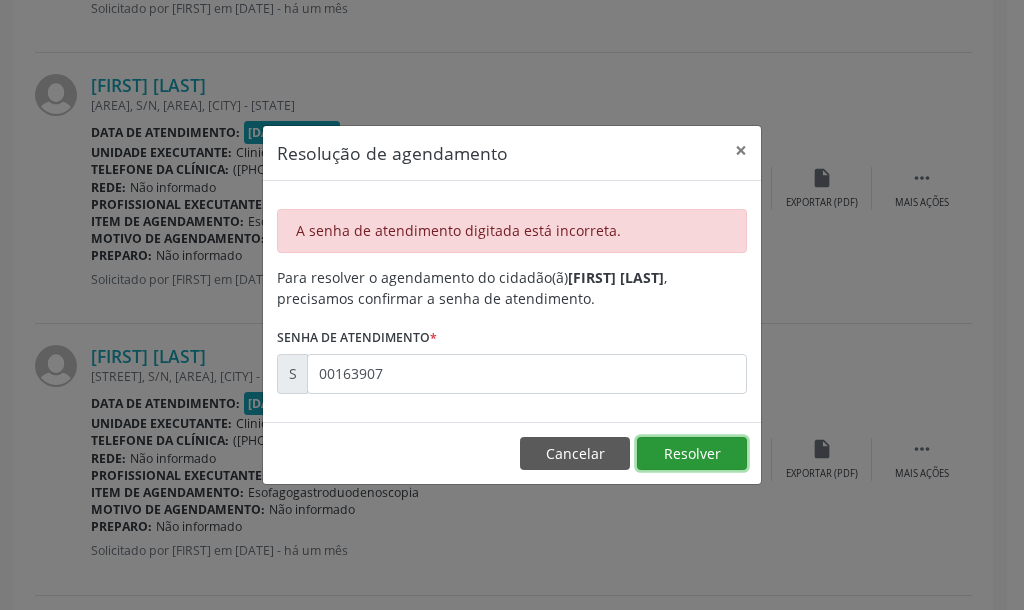 click on "Resolver" at bounding box center (692, 454) 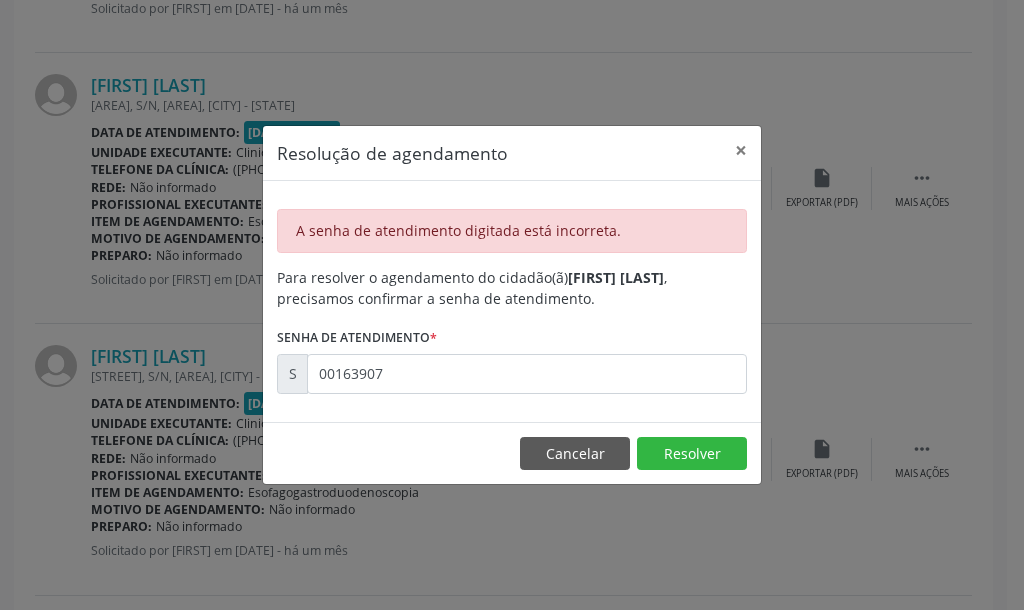 click on "Cancelar Resolver" at bounding box center [512, 453] 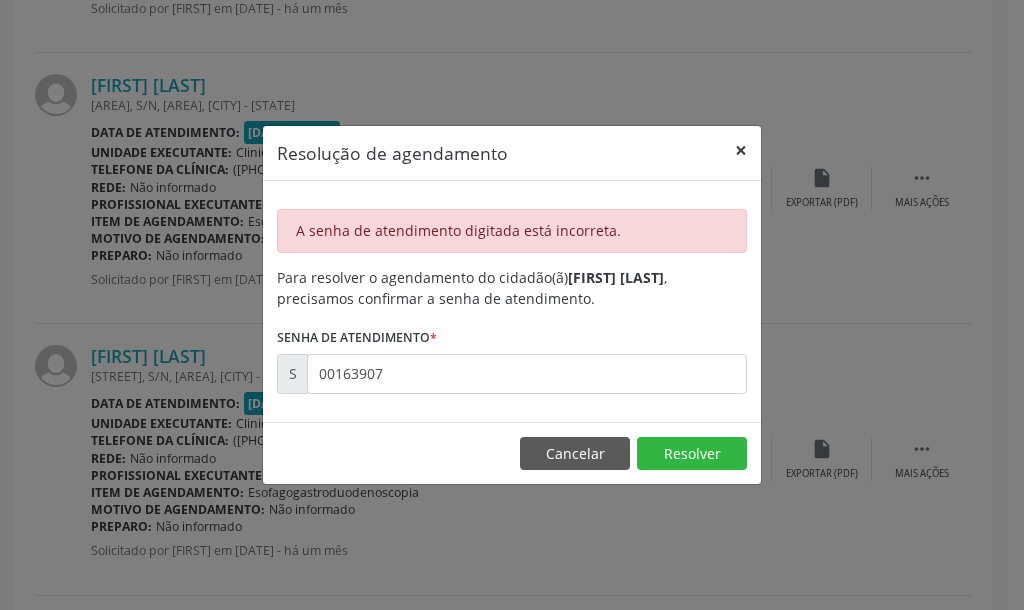 click on "×" at bounding box center [741, 150] 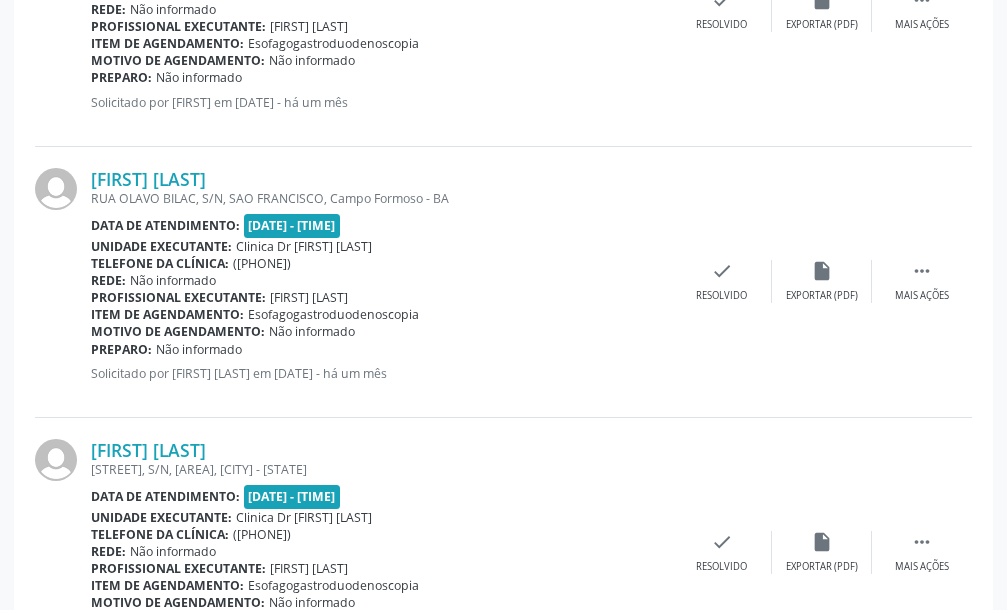 scroll, scrollTop: 2157, scrollLeft: 0, axis: vertical 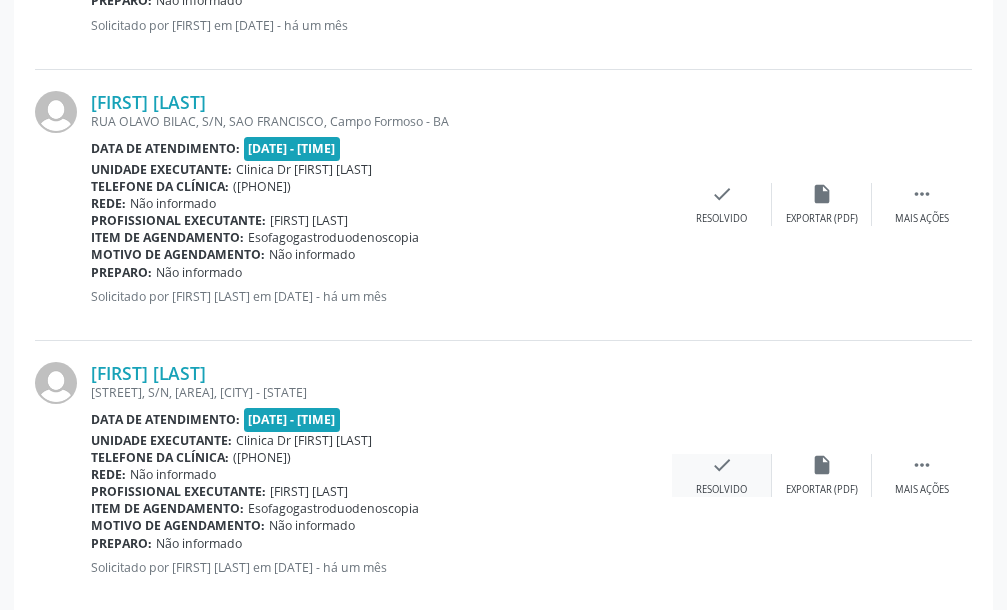 click on "check" at bounding box center [722, 465] 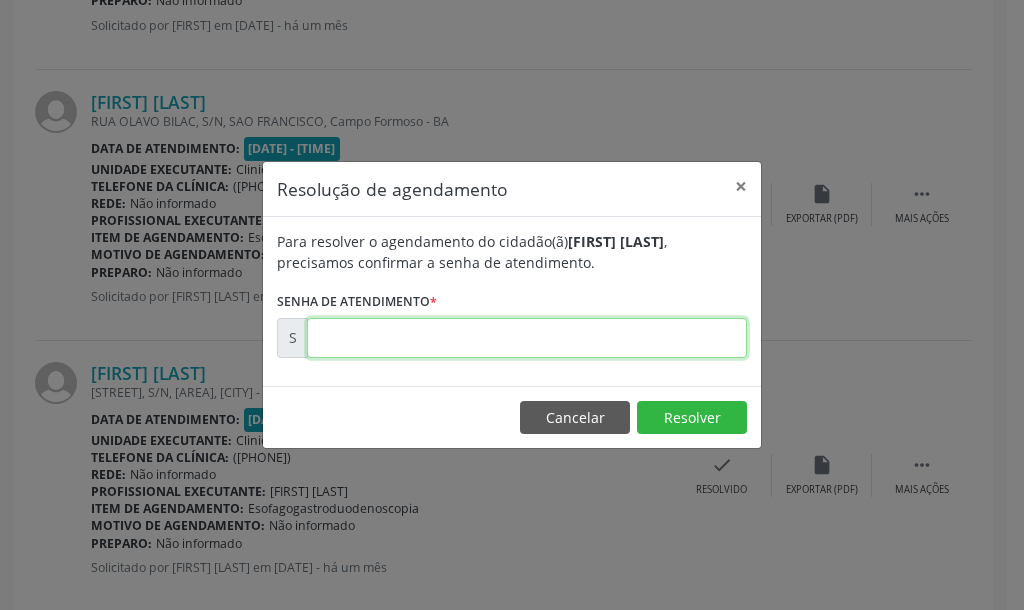 click at bounding box center (527, 338) 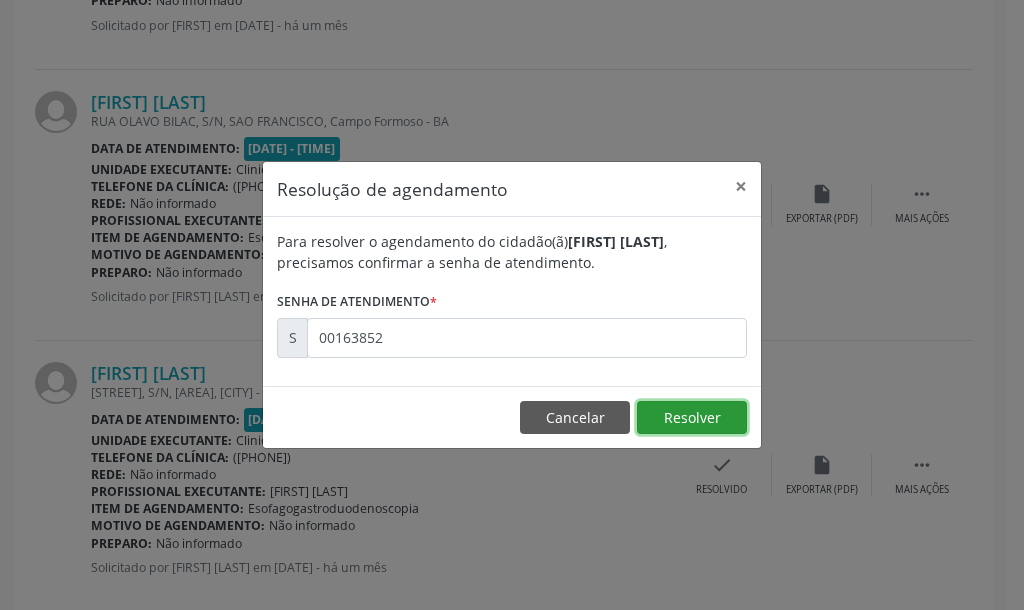 click on "Resolver" at bounding box center [692, 418] 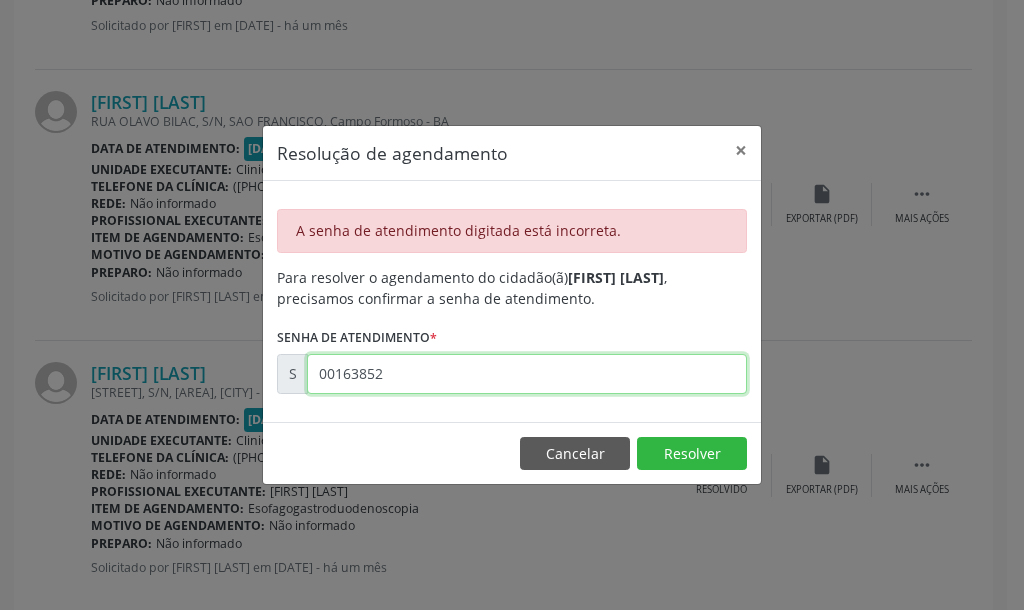 drag, startPoint x: 396, startPoint y: 374, endPoint x: 378, endPoint y: 380, distance: 18.973665 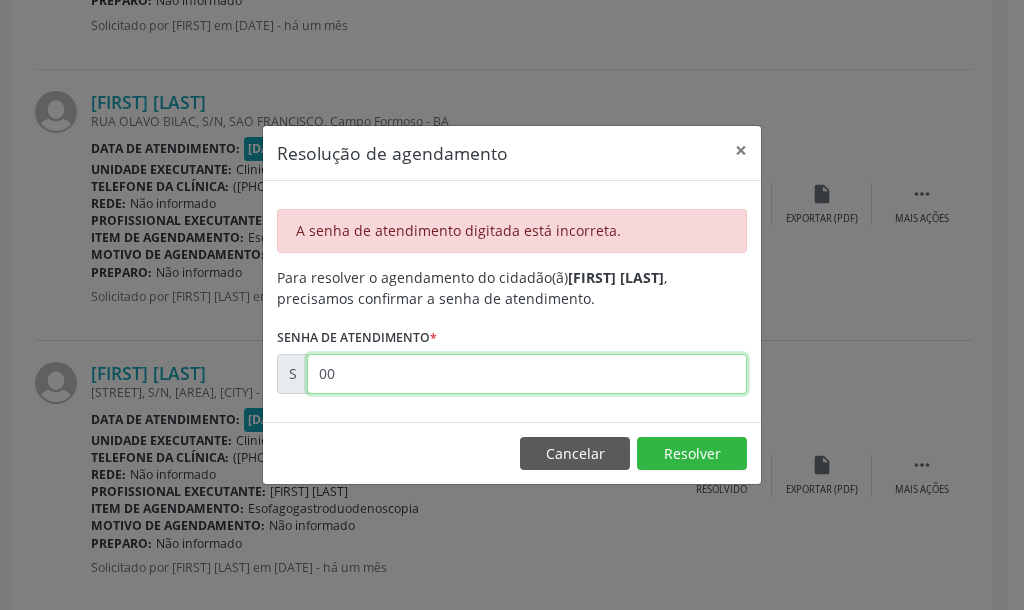 type on "0" 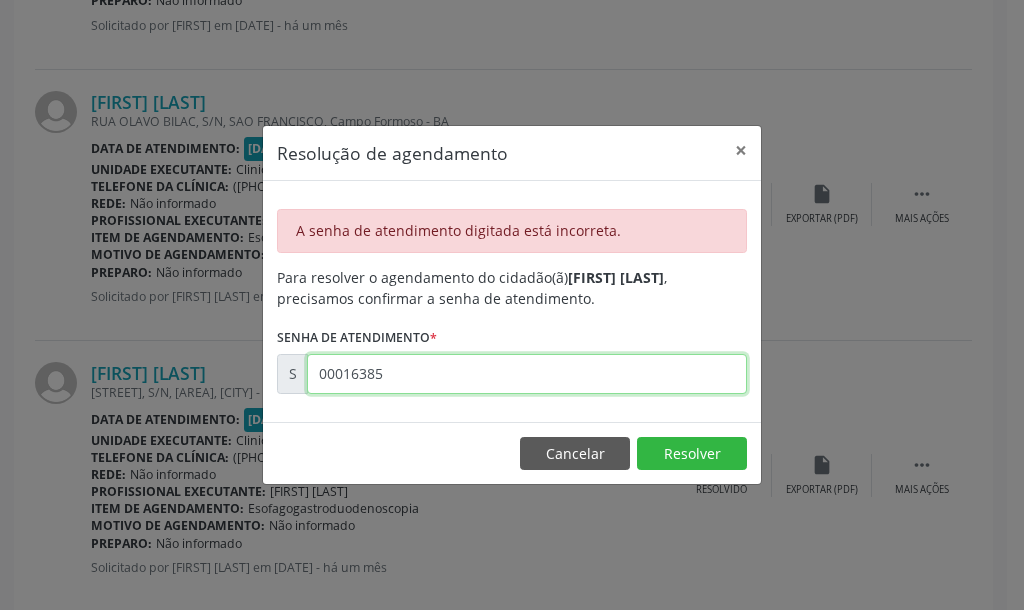 type on "00163852" 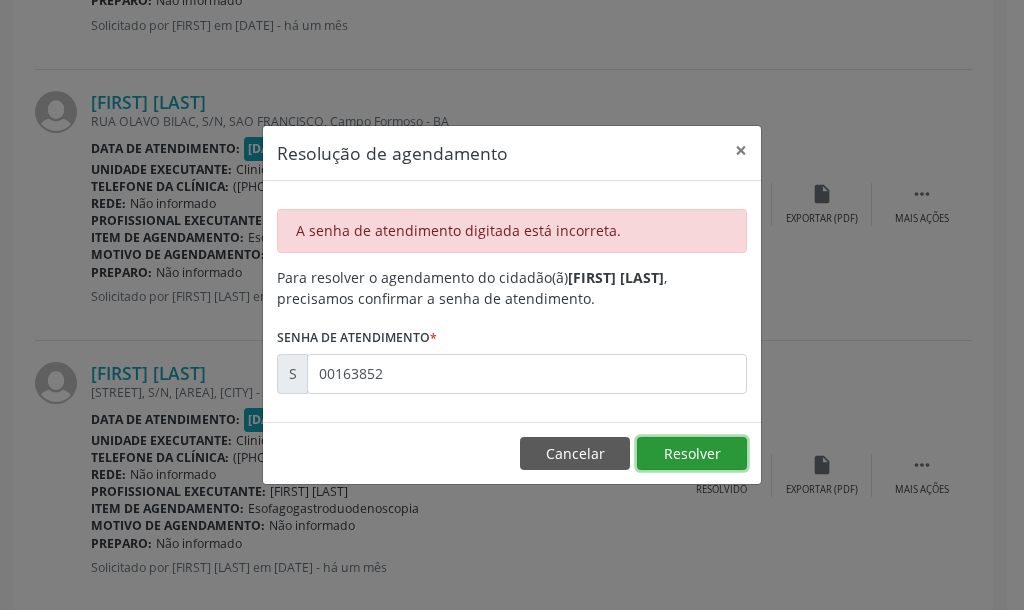 click on "Resolver" at bounding box center (692, 454) 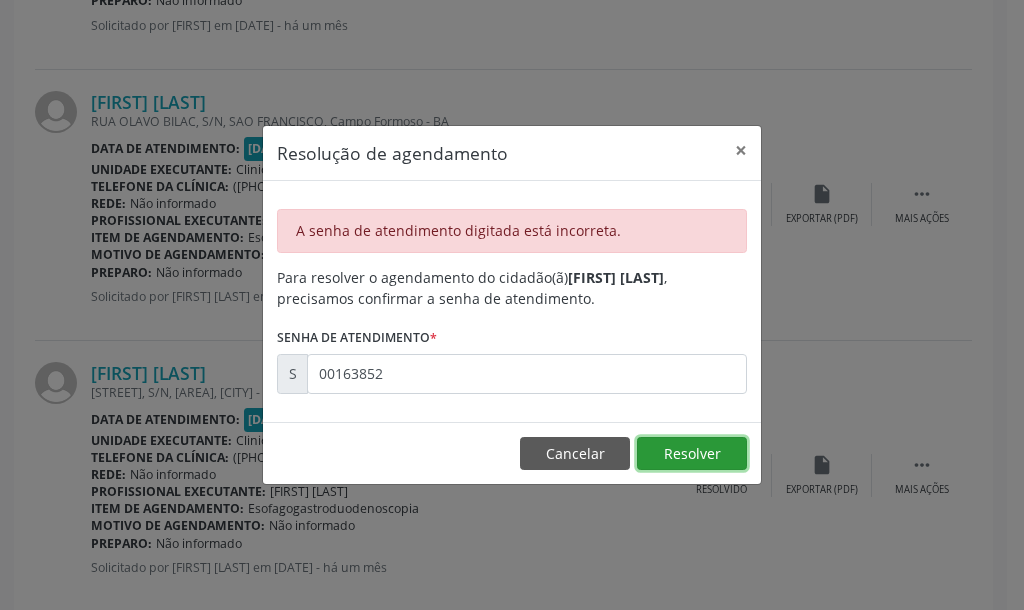 click on "Resolver" at bounding box center [692, 454] 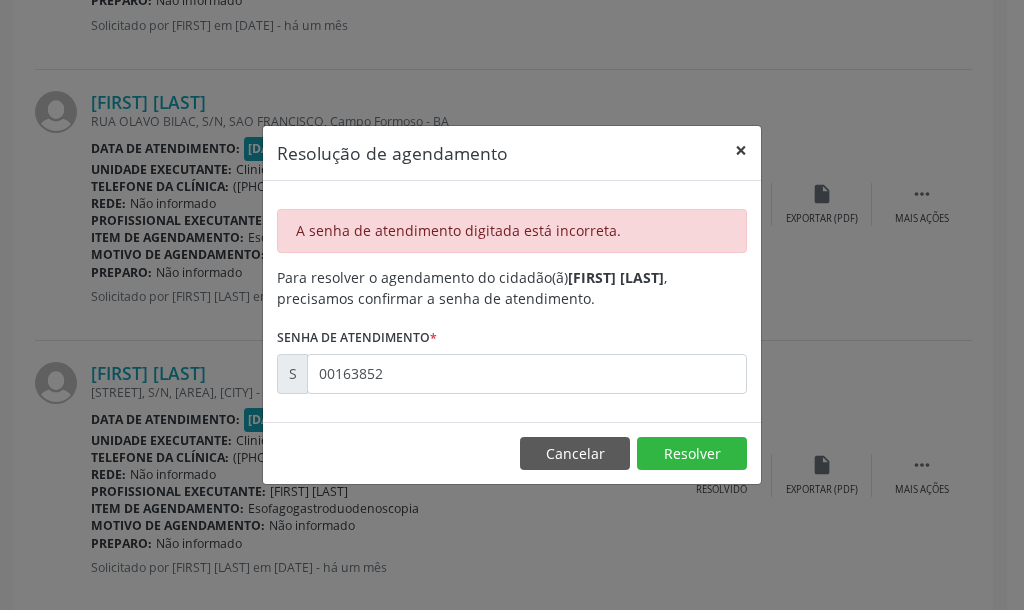 click on "×" at bounding box center (741, 150) 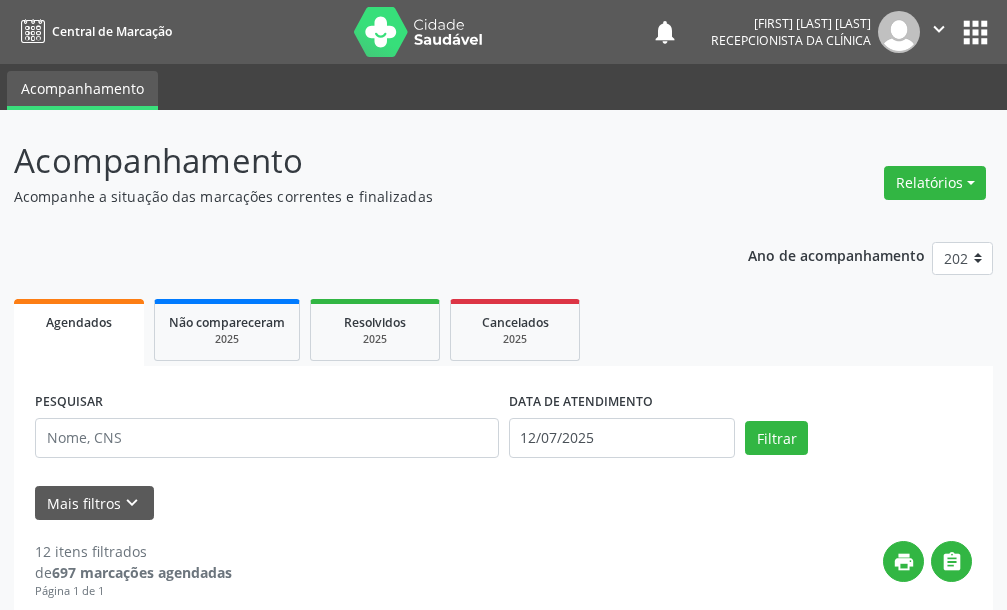 select on "6" 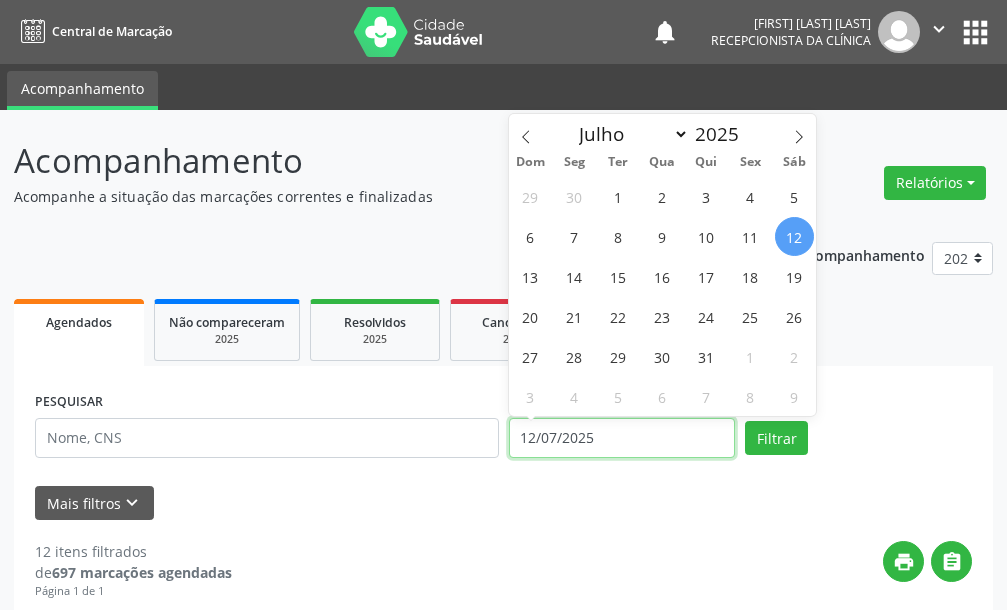 drag, startPoint x: 0, startPoint y: 0, endPoint x: 616, endPoint y: 426, distance: 748.9539 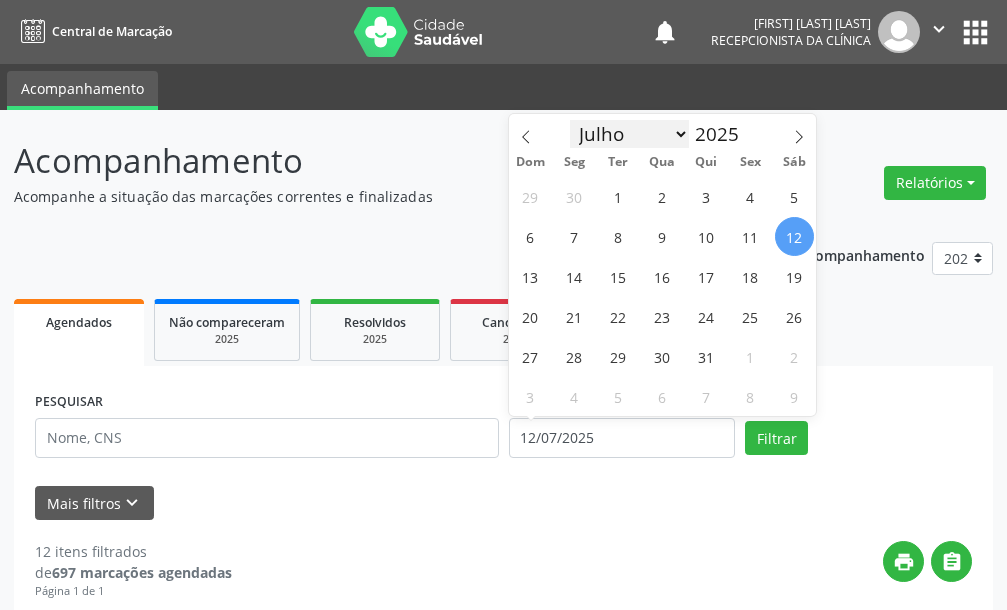 click on "Janeiro Fevereiro Março Abril Maio Junho Julho Agosto Setembro Outubro Novembro Dezembro" at bounding box center [630, 134] 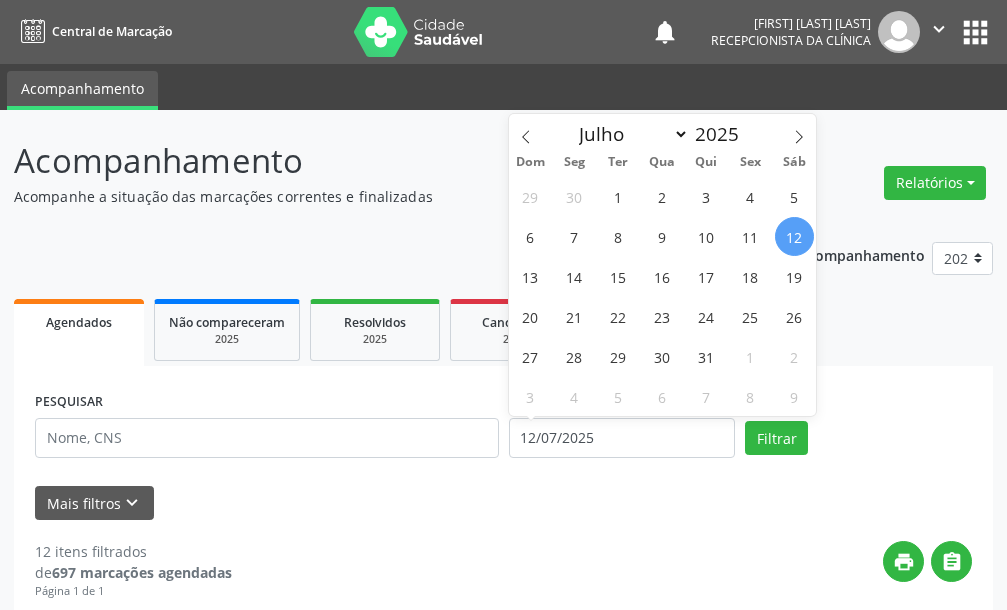 click on "Janeiro Fevereiro Março Abril Maio Junho Julho Agosto Setembro Outubro Novembro Dezembro" at bounding box center (630, 134) 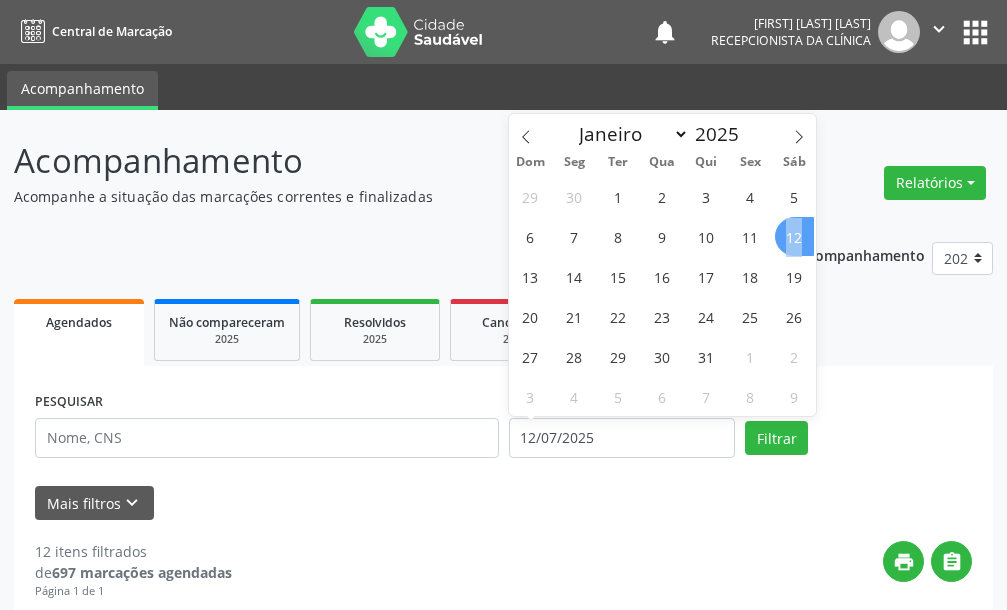 click on "12" at bounding box center (794, 236) 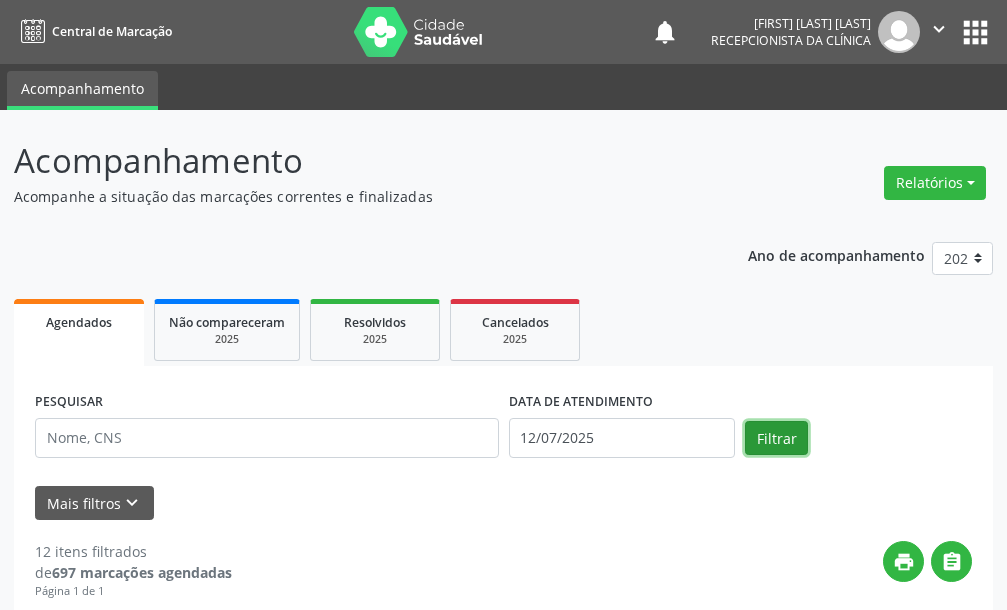 click on "Filtrar" at bounding box center [776, 438] 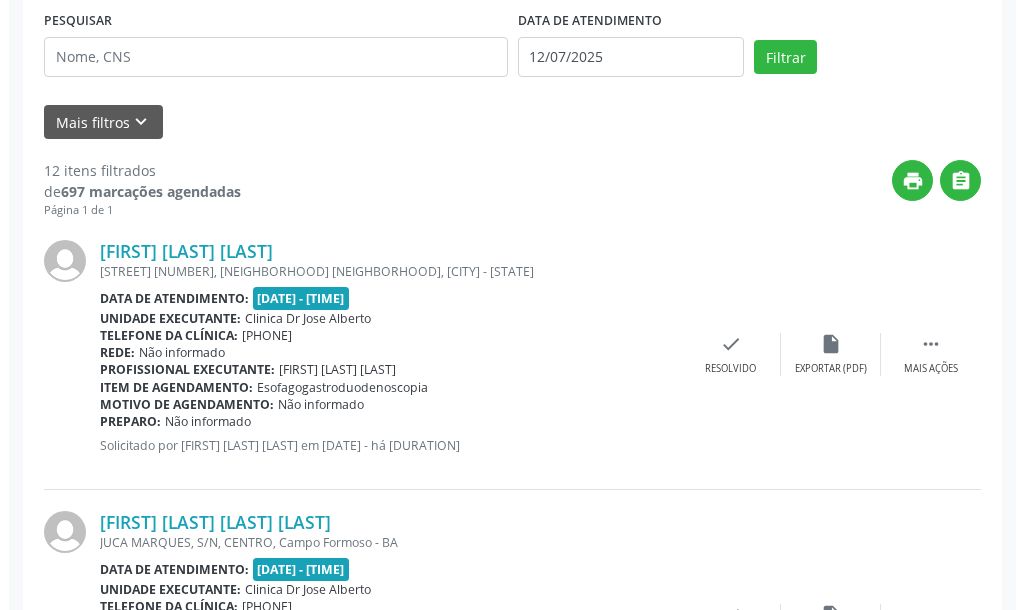scroll, scrollTop: 457, scrollLeft: 0, axis: vertical 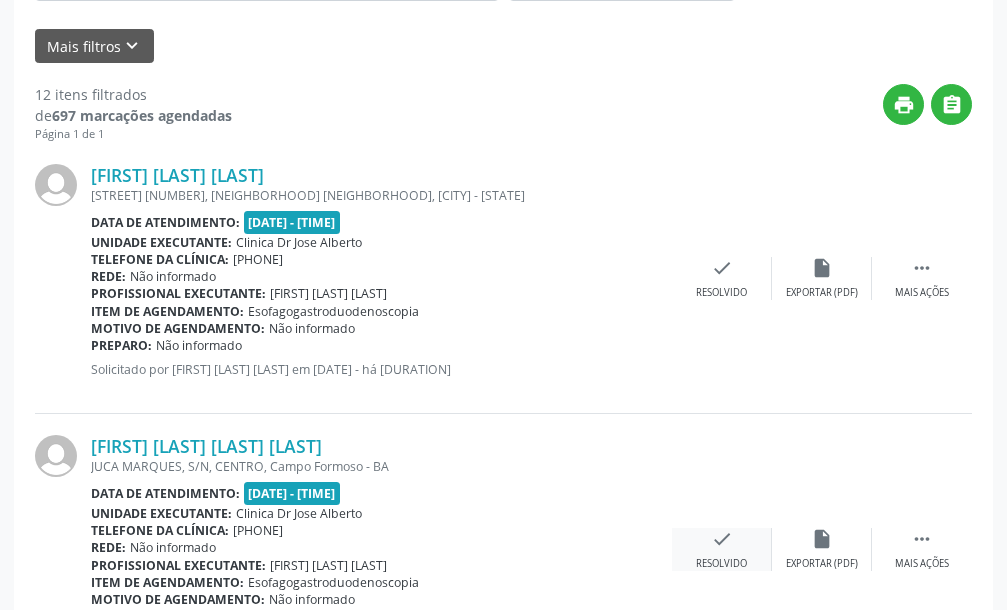 click on "check" at bounding box center [722, 539] 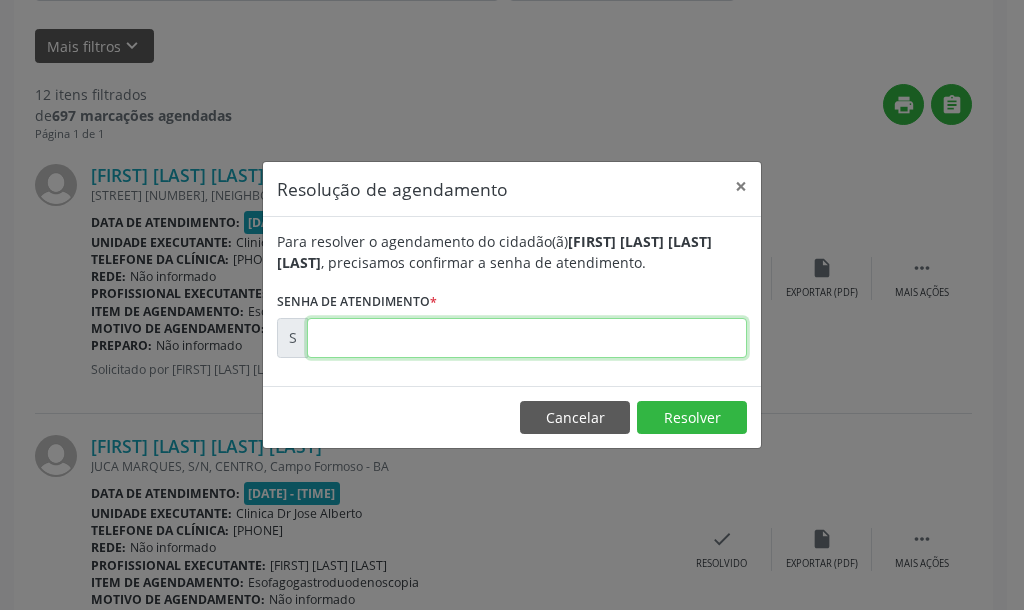 click at bounding box center (527, 338) 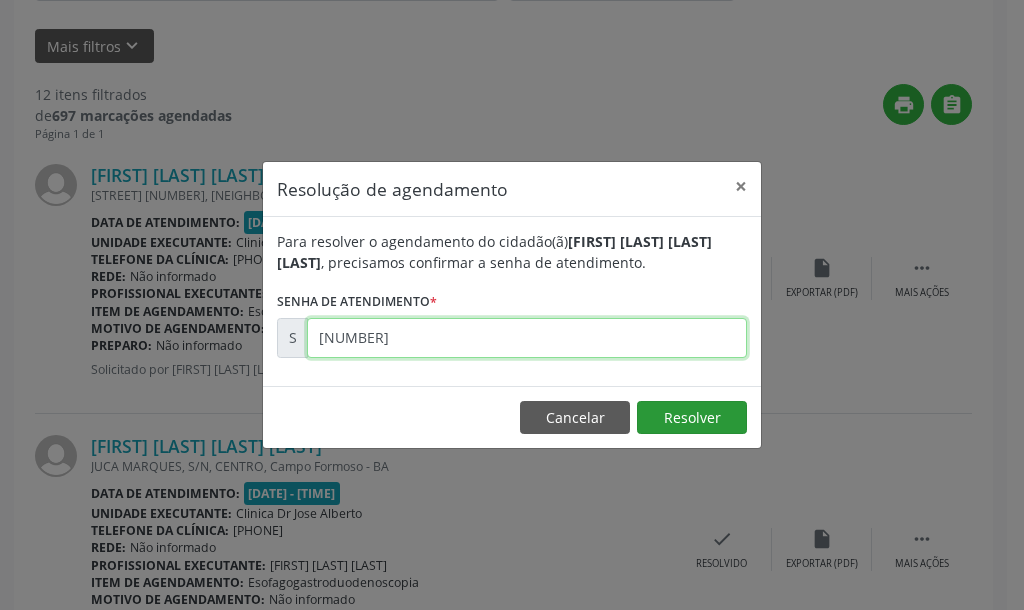 type on "[NUMBER]" 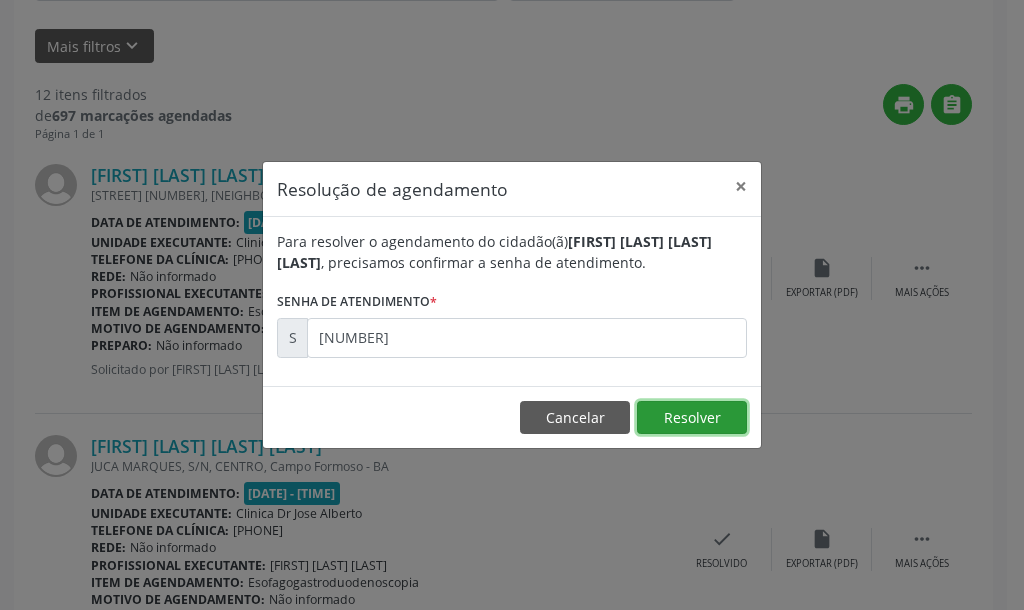 click on "Resolver" at bounding box center (692, 418) 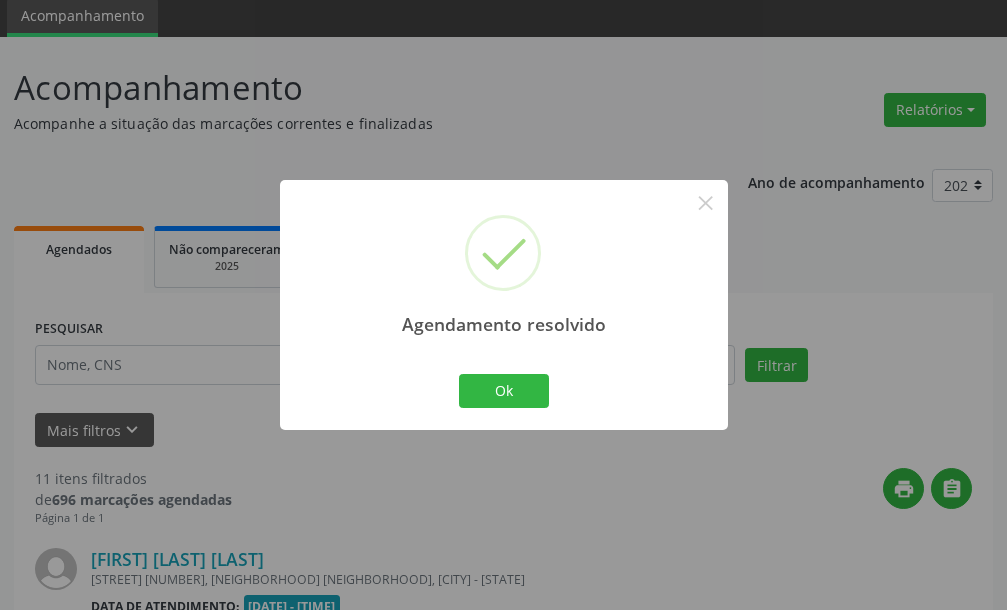 scroll, scrollTop: 458, scrollLeft: 0, axis: vertical 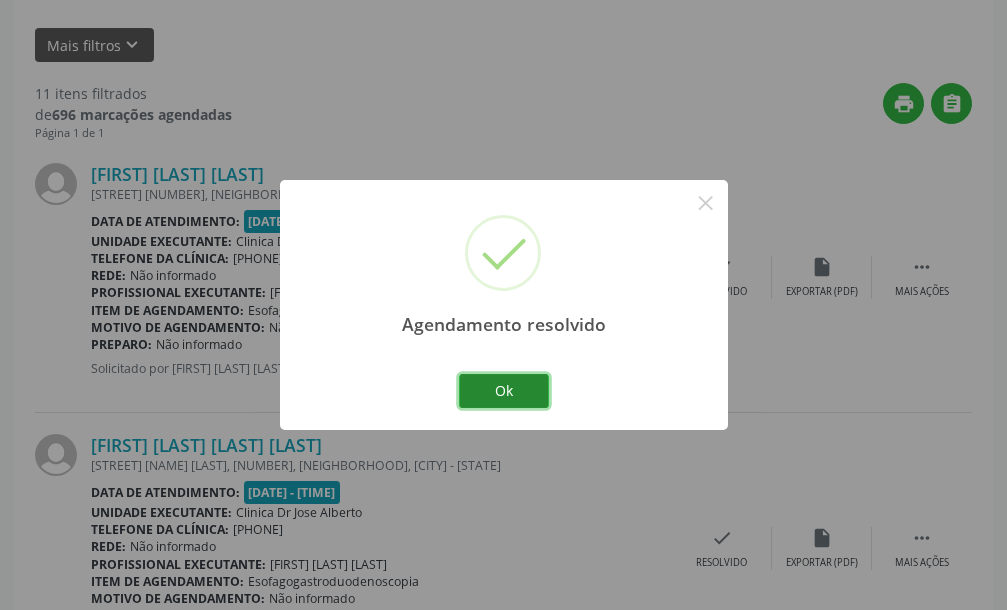 click on "Ok" at bounding box center [504, 391] 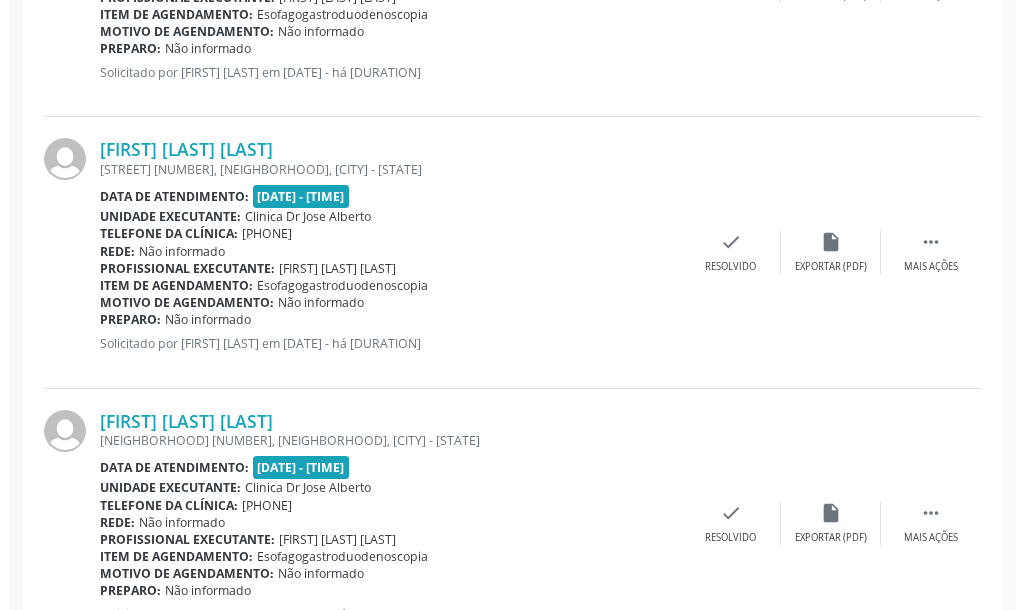 scroll, scrollTop: 1296, scrollLeft: 0, axis: vertical 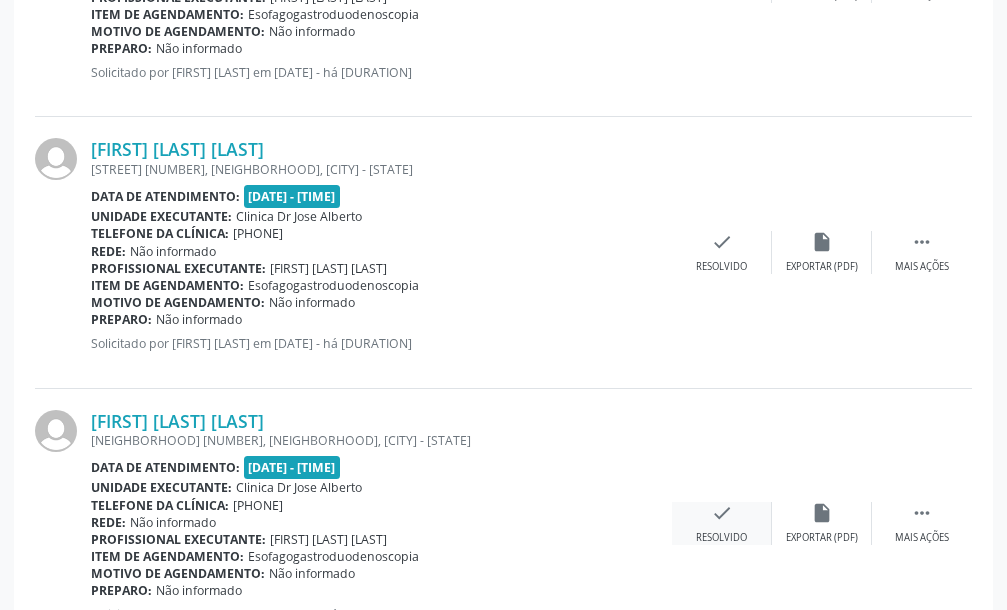click on "check
Resolvido" at bounding box center (722, 523) 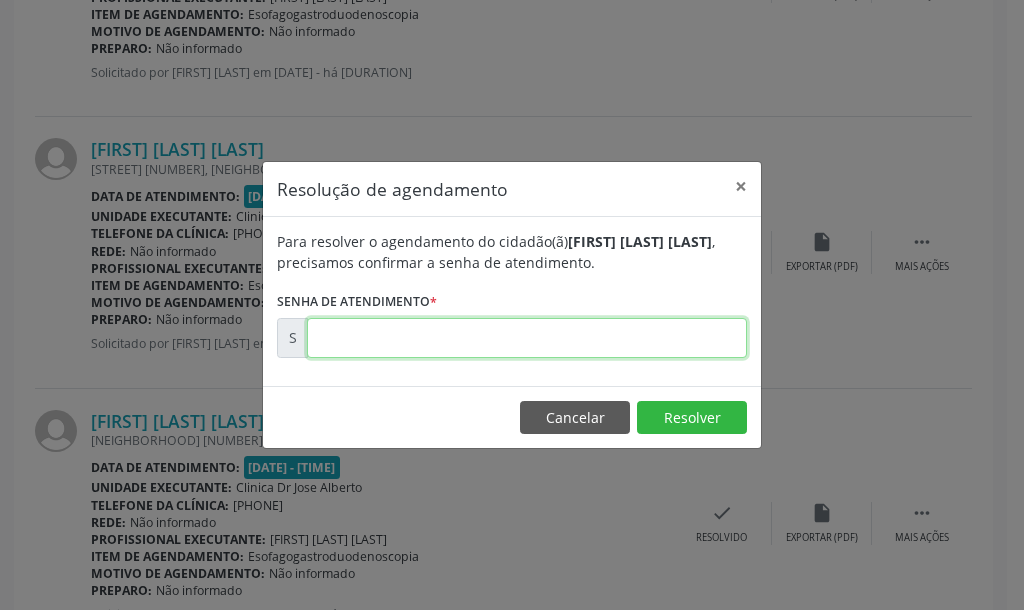 click at bounding box center (527, 338) 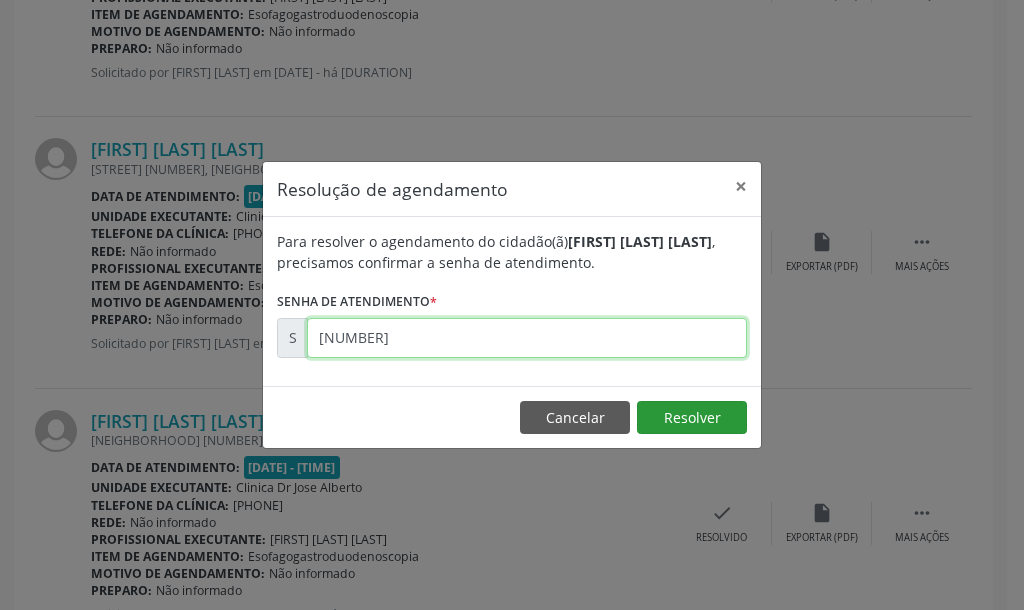 type on "[NUMBER]" 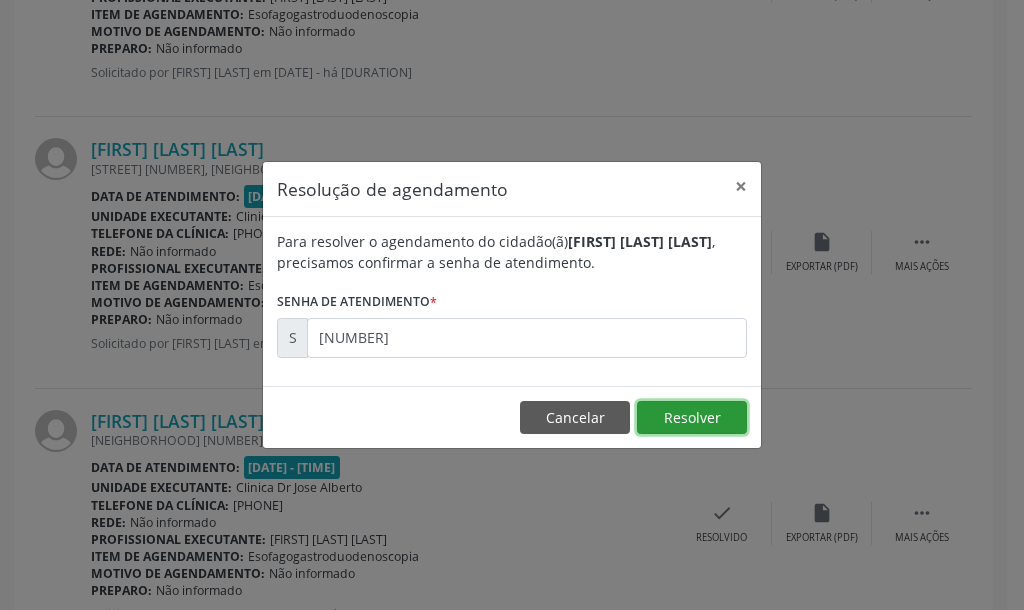 click on "Resolver" at bounding box center (692, 418) 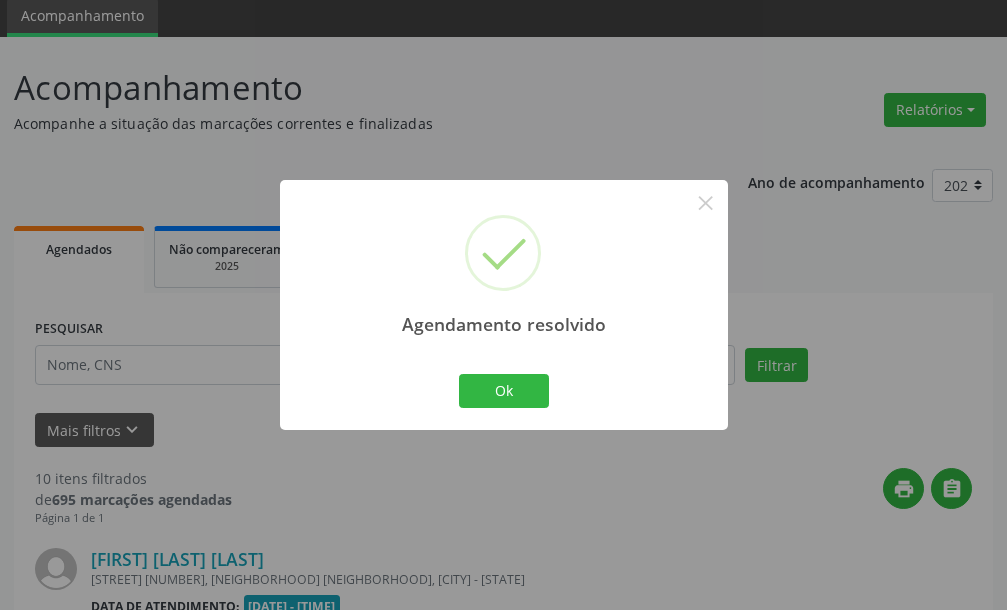 scroll, scrollTop: 1297, scrollLeft: 0, axis: vertical 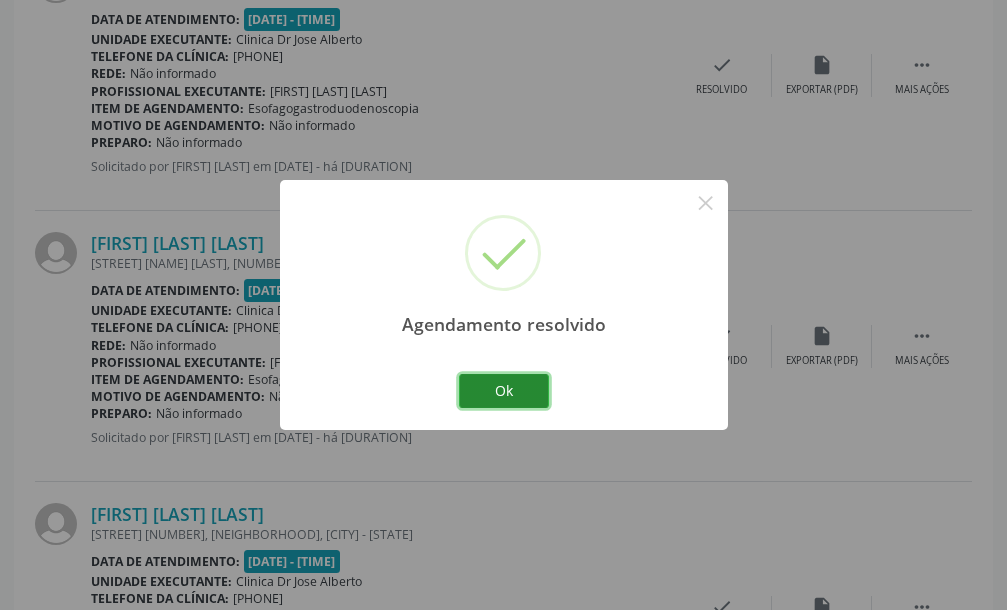 click on "Ok" at bounding box center [504, 391] 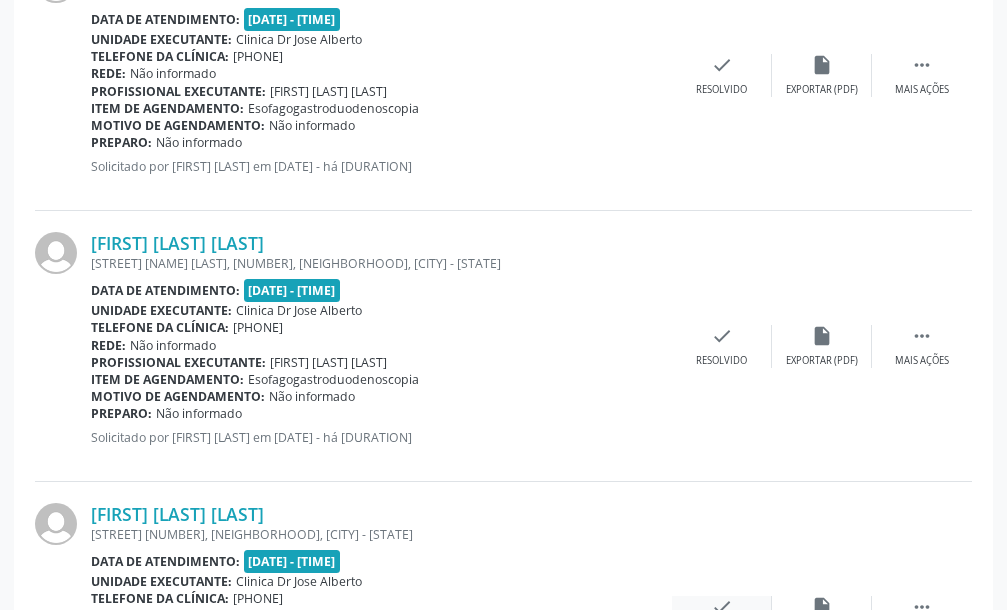 click on "check
Resolvido" at bounding box center [722, 617] 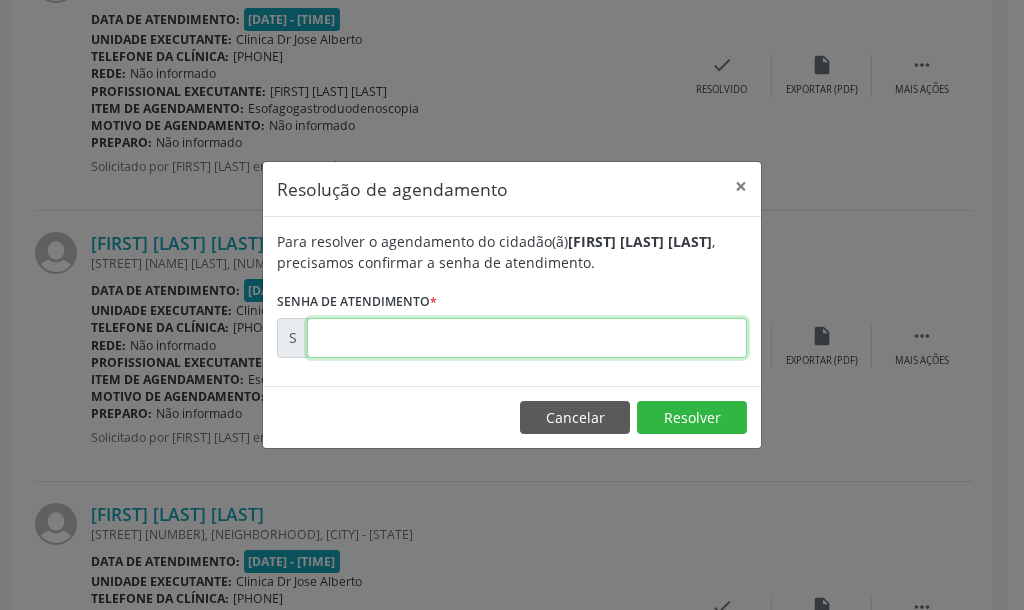click at bounding box center (527, 338) 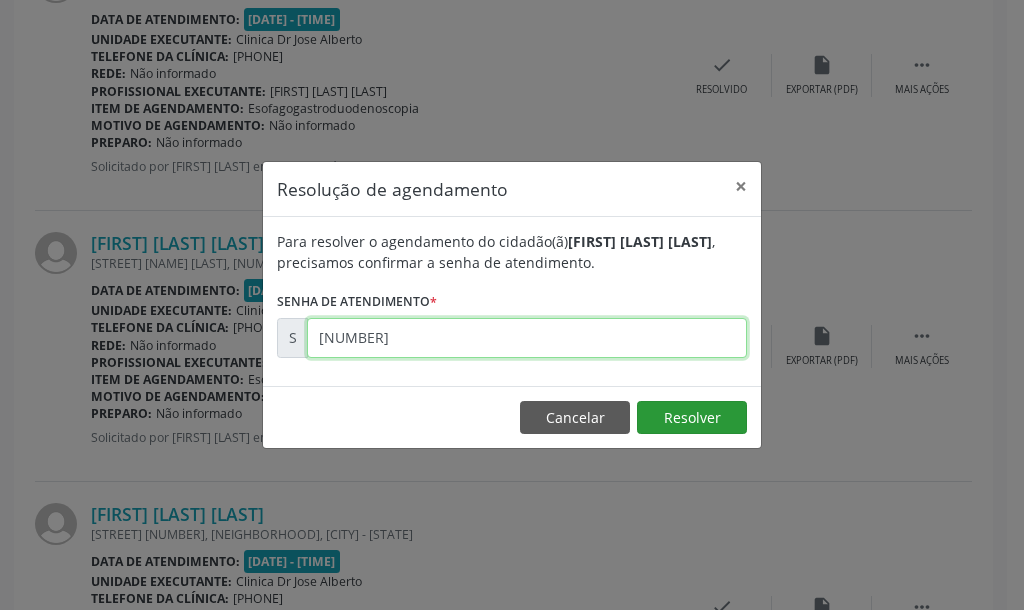 type on "[NUMBER]" 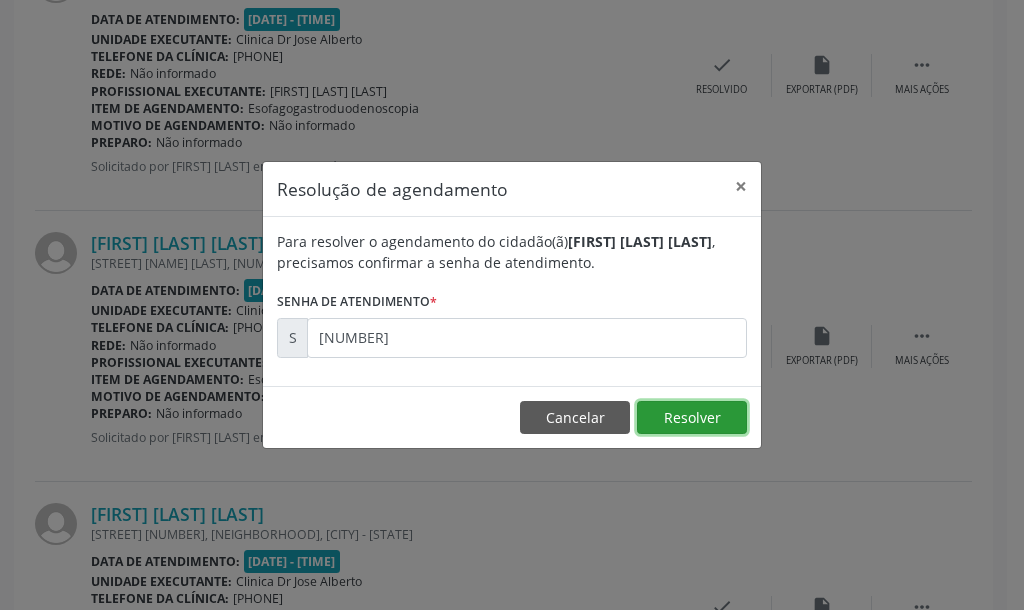 click on "Resolver" at bounding box center [692, 418] 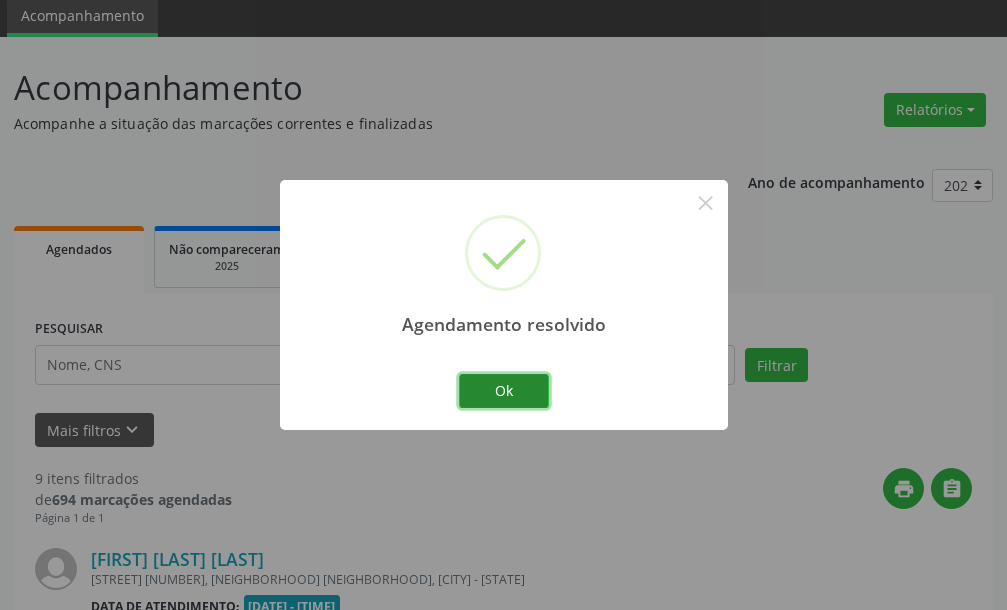 click on "Ok" at bounding box center [504, 391] 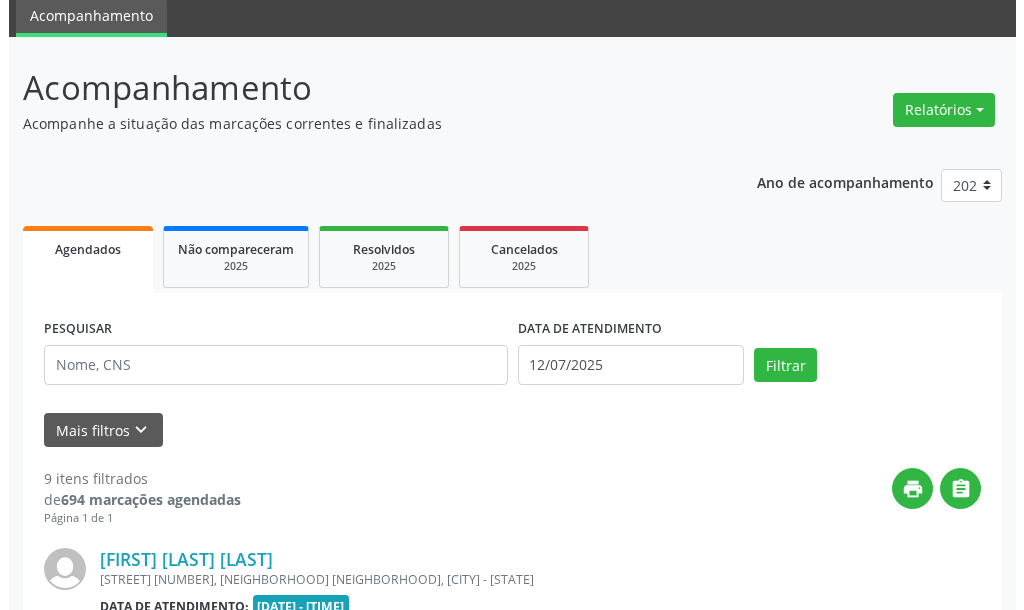 scroll, scrollTop: 931, scrollLeft: 0, axis: vertical 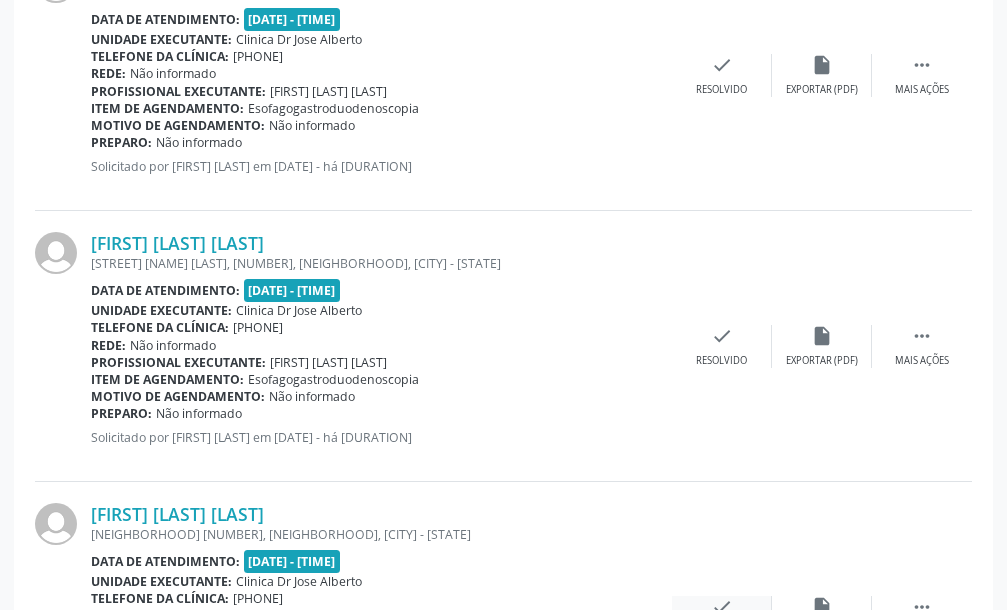 click on "check" at bounding box center [722, 607] 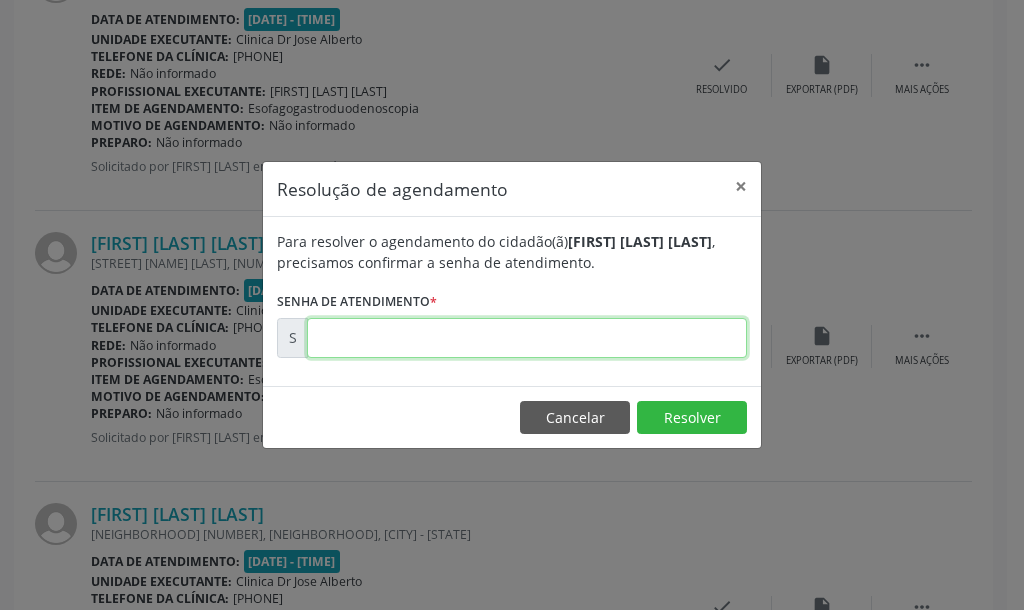 click at bounding box center [527, 338] 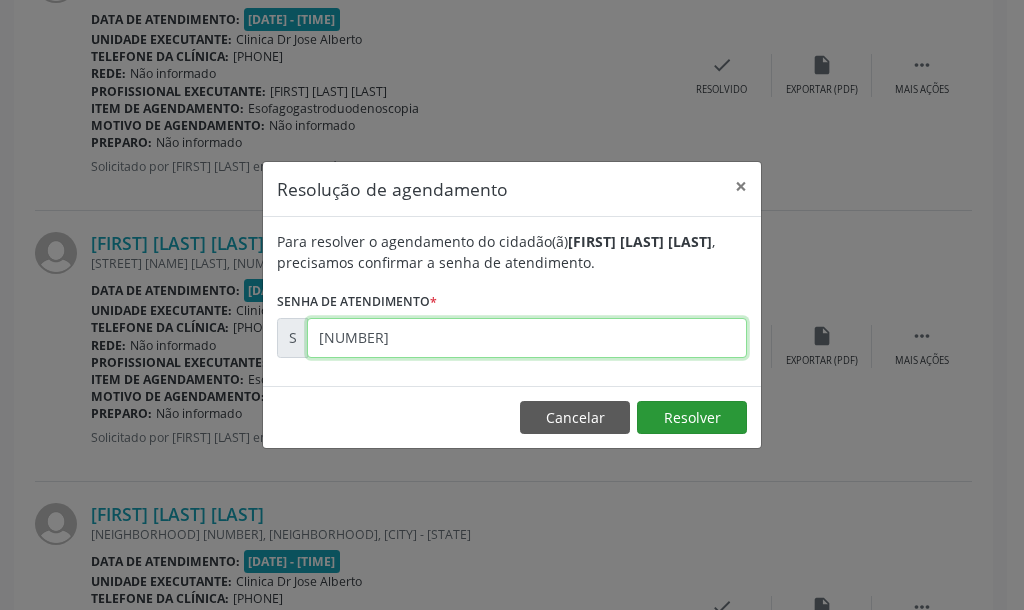 type on "[NUMBER]" 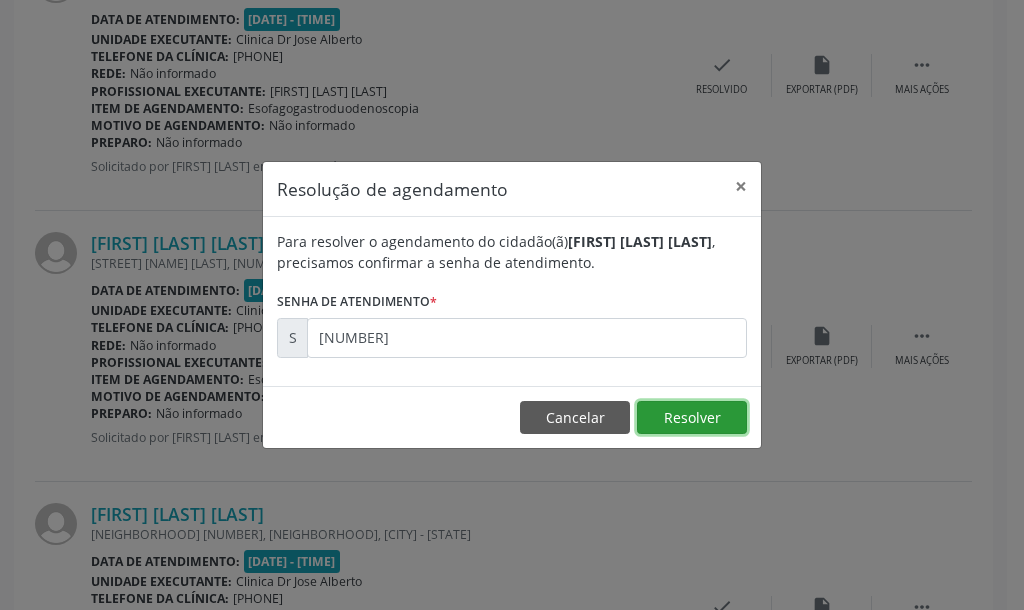 click on "Resolver" at bounding box center (692, 418) 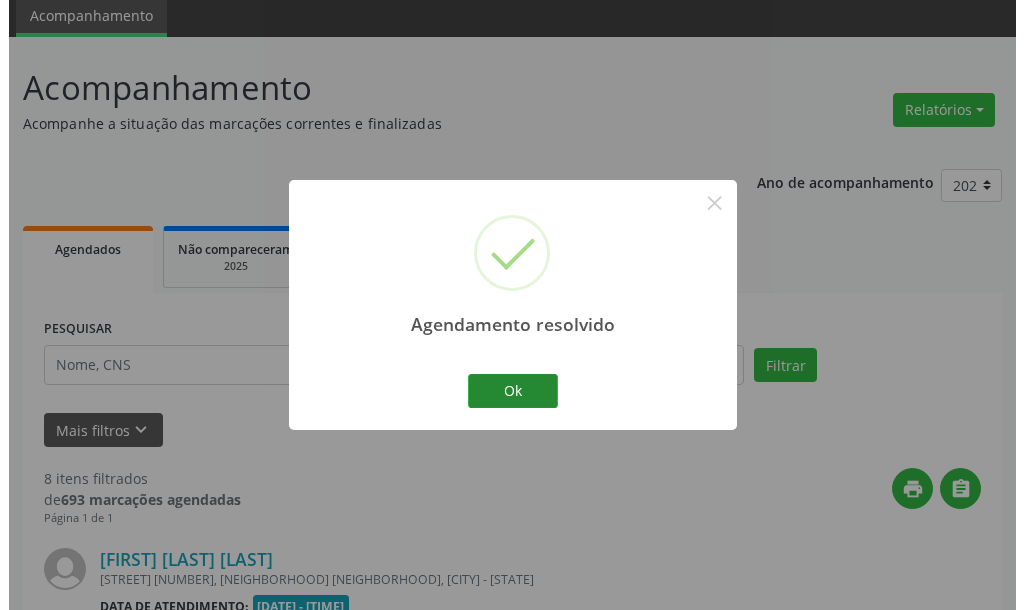 scroll, scrollTop: 931, scrollLeft: 0, axis: vertical 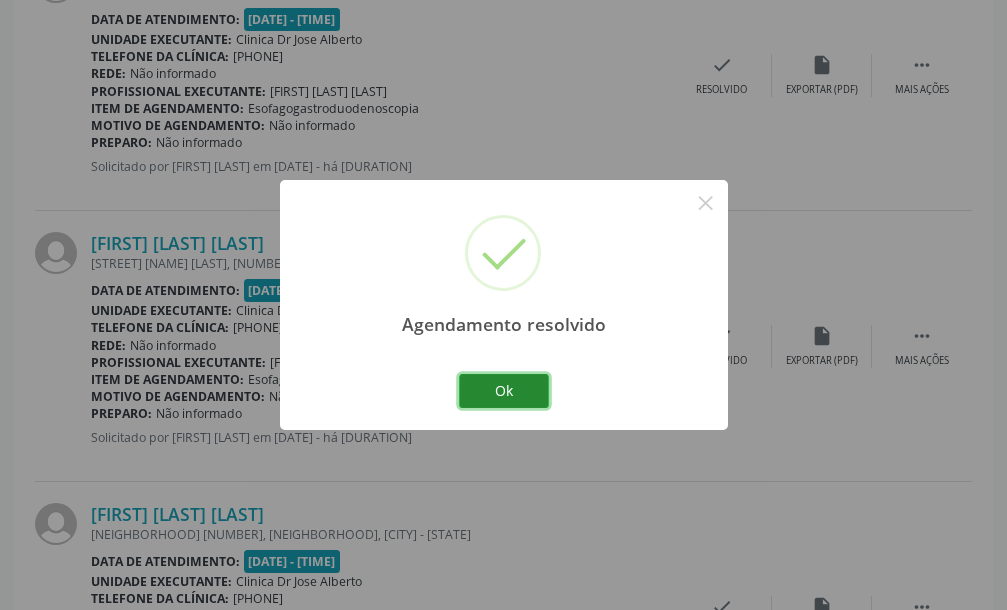 click on "Ok" at bounding box center (504, 391) 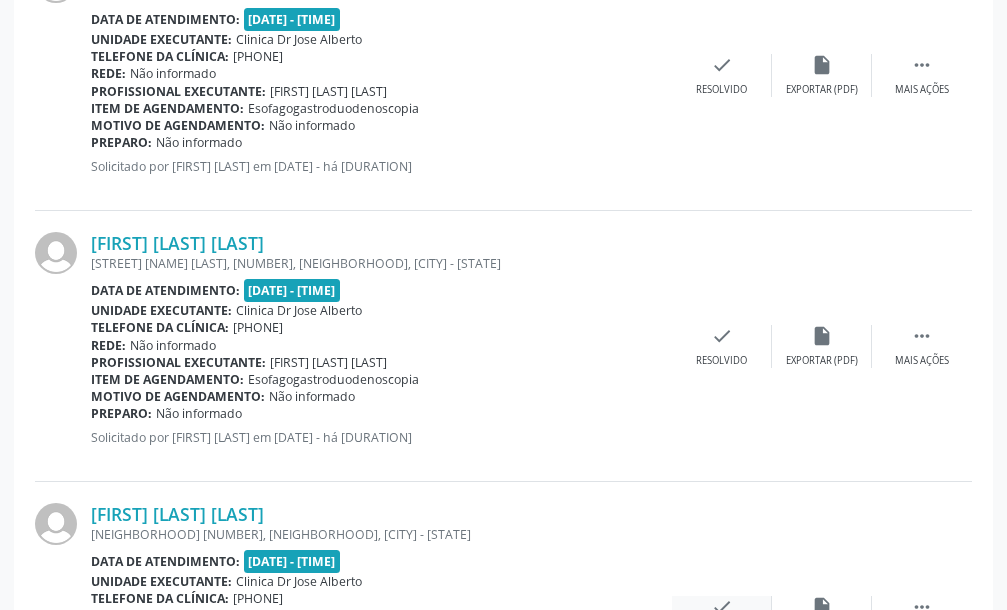 click on "check" at bounding box center [722, 607] 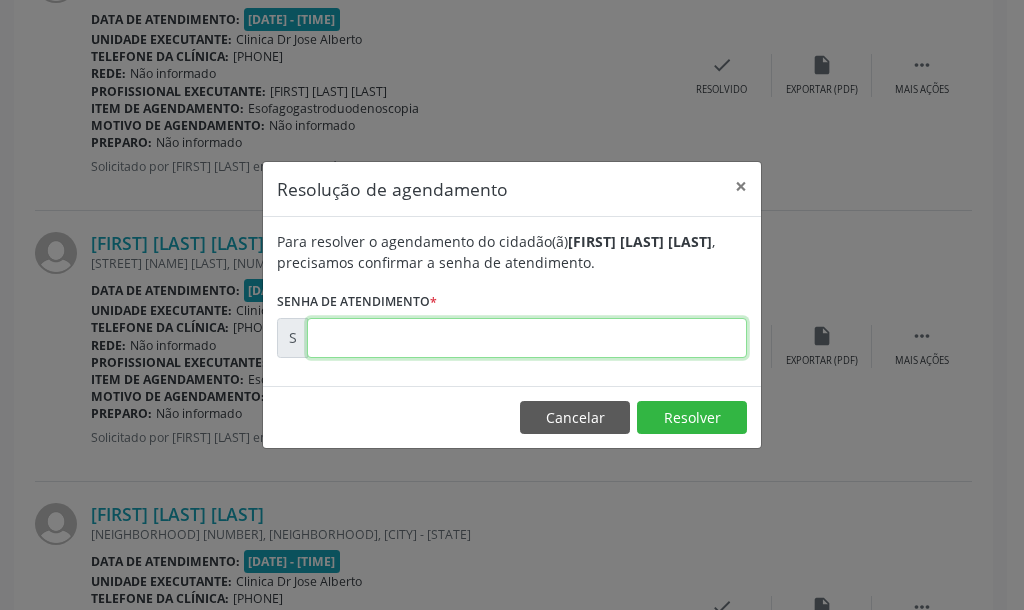 click at bounding box center [527, 338] 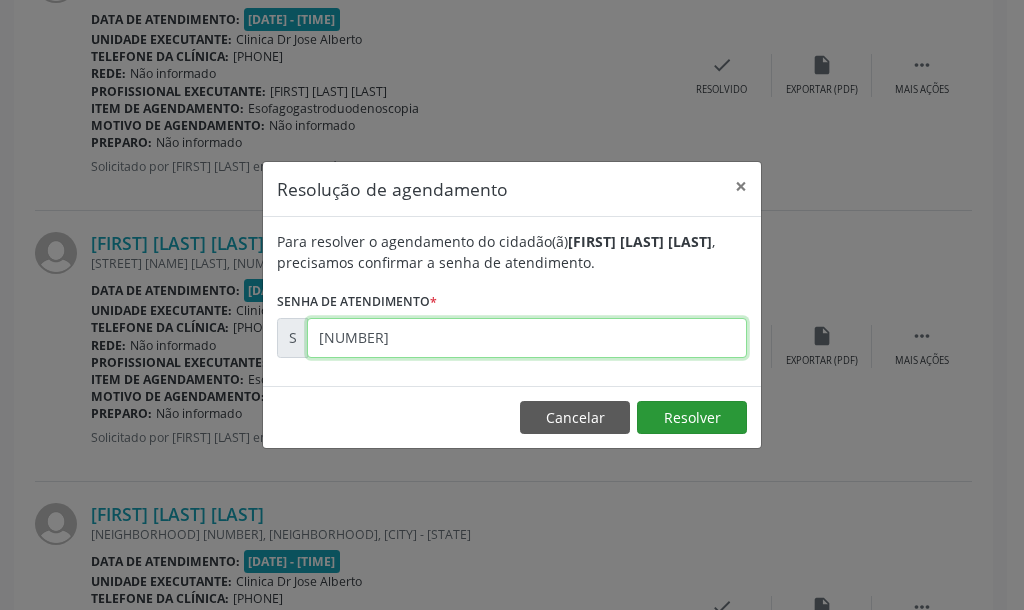 type on "[NUMBER]" 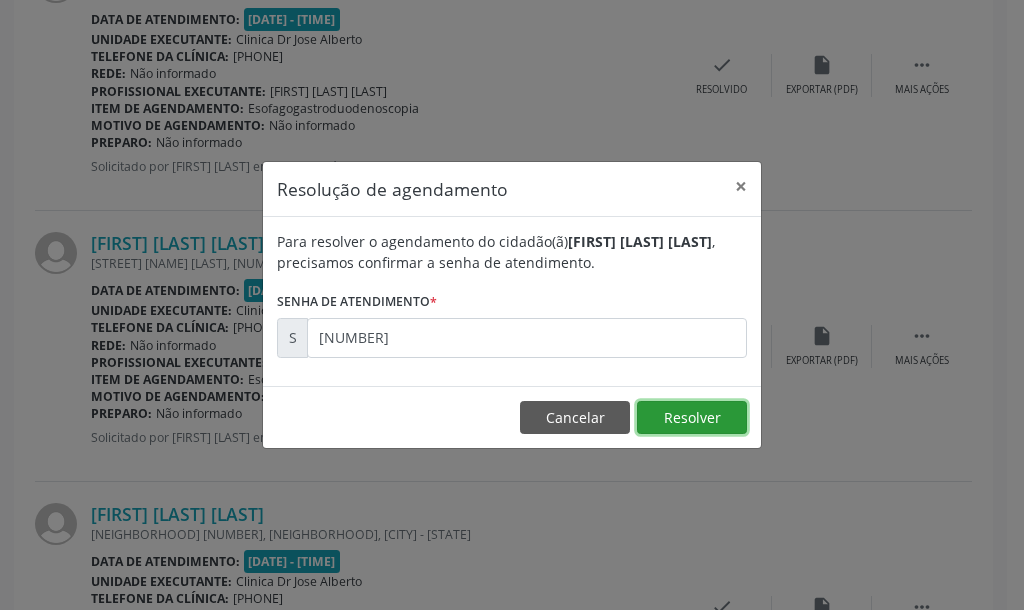 click on "Resolver" at bounding box center [692, 418] 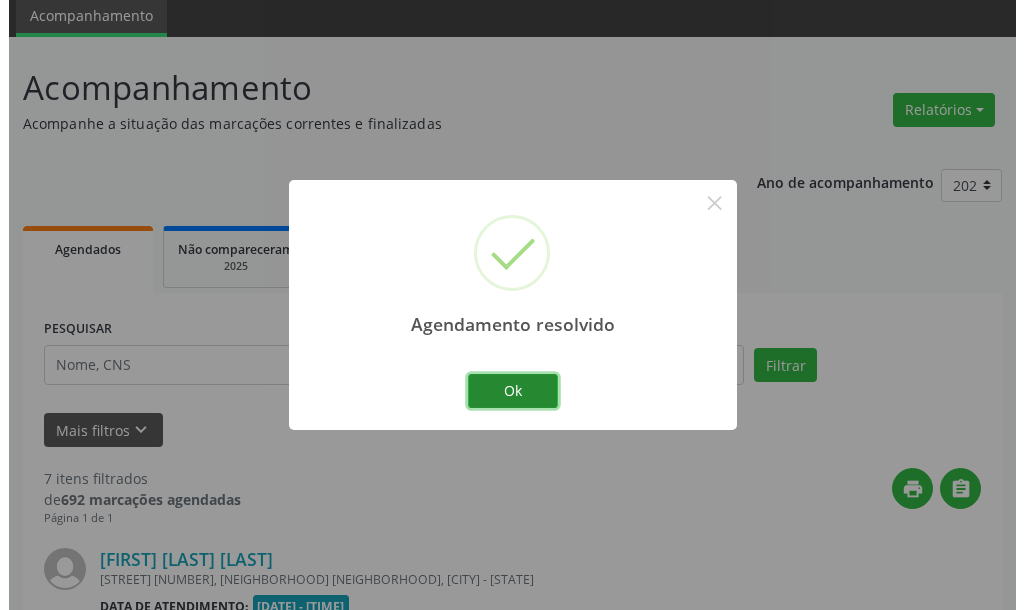 scroll, scrollTop: 931, scrollLeft: 0, axis: vertical 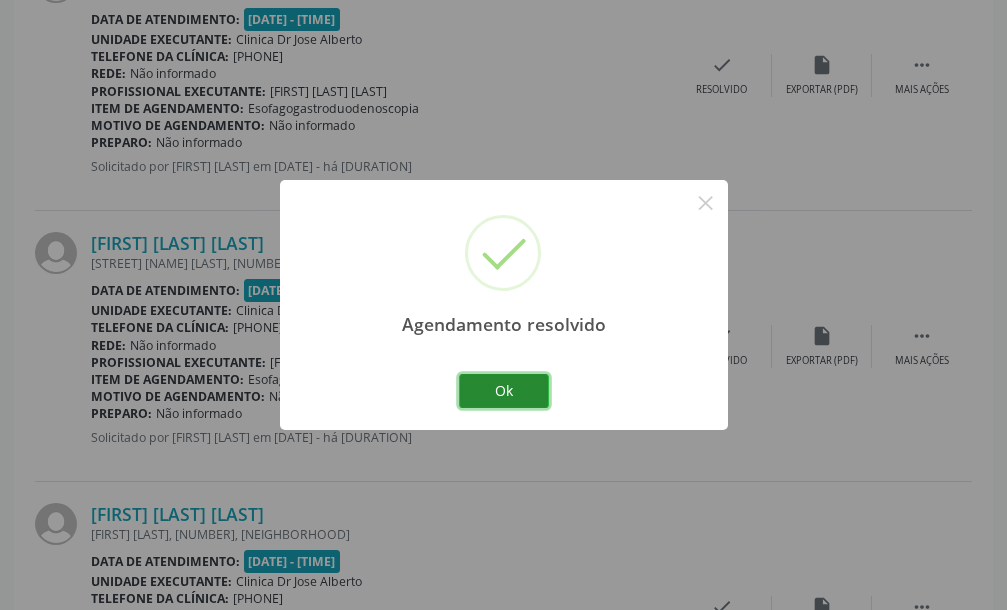 click on "Ok" at bounding box center (504, 391) 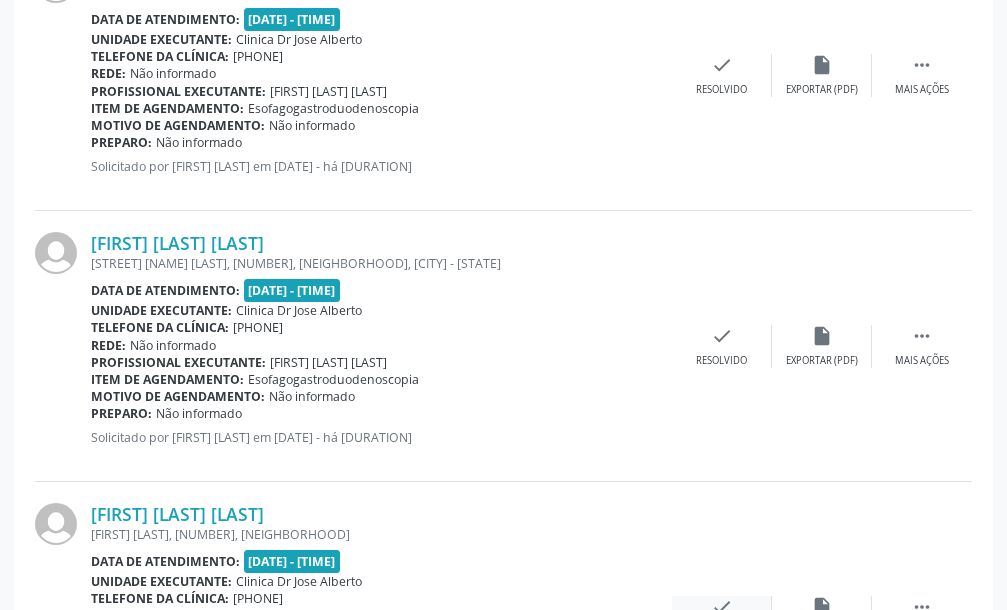 click on "check" at bounding box center (722, 607) 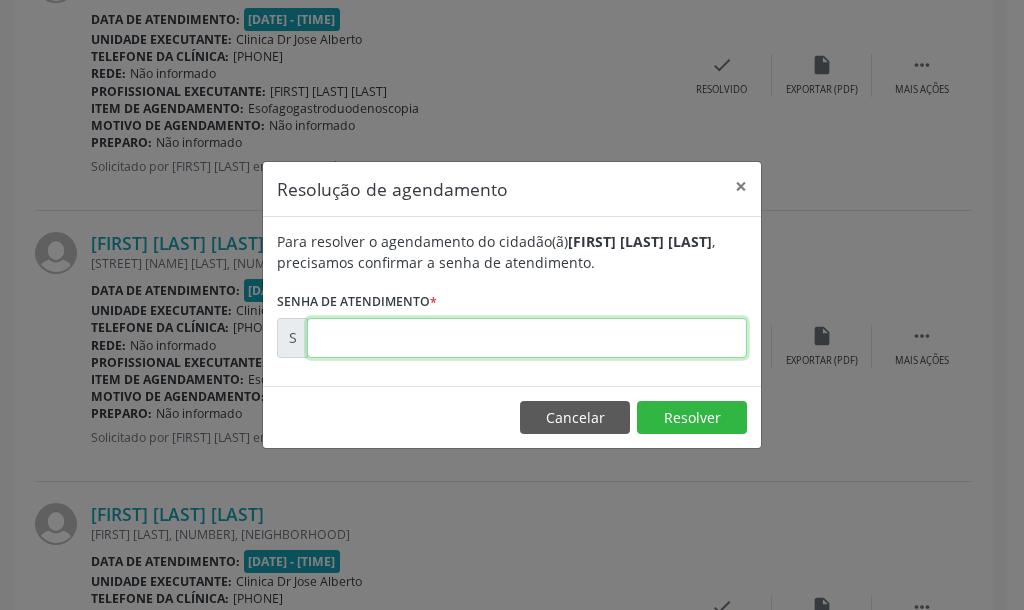 click at bounding box center (527, 338) 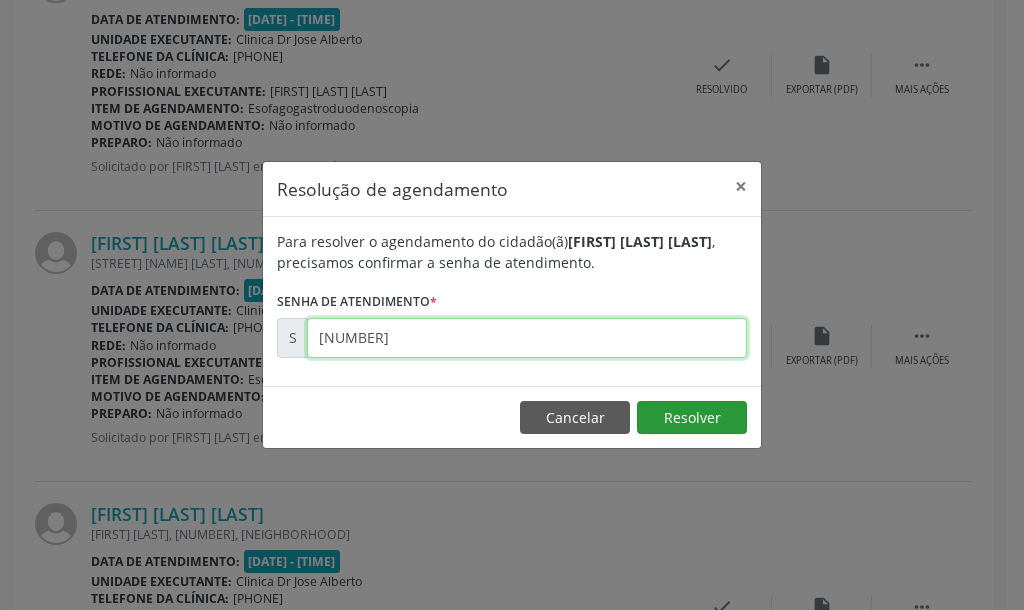 type on "[NUMBER]" 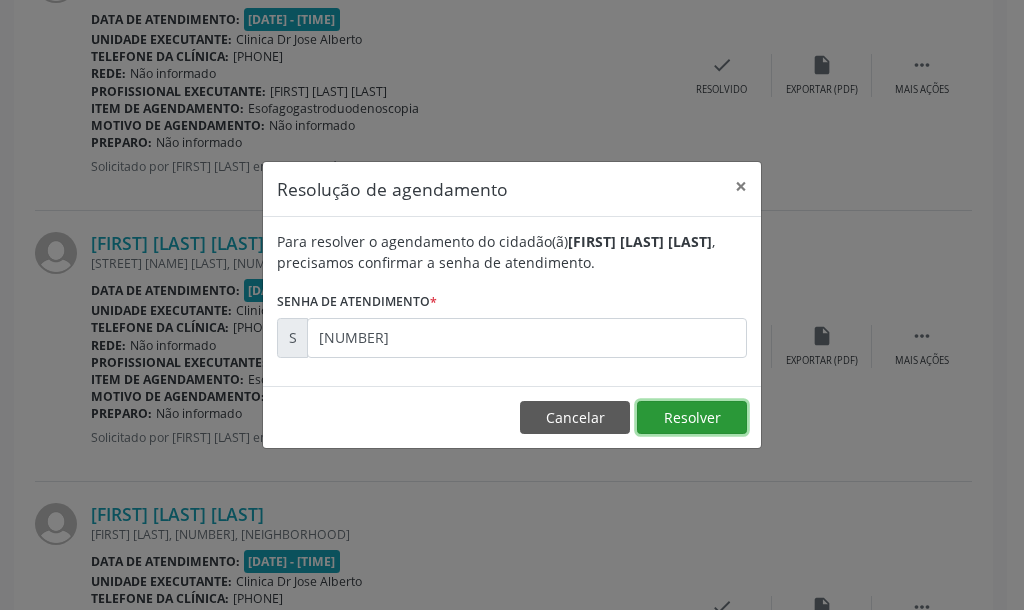 click on "Resolver" at bounding box center [692, 418] 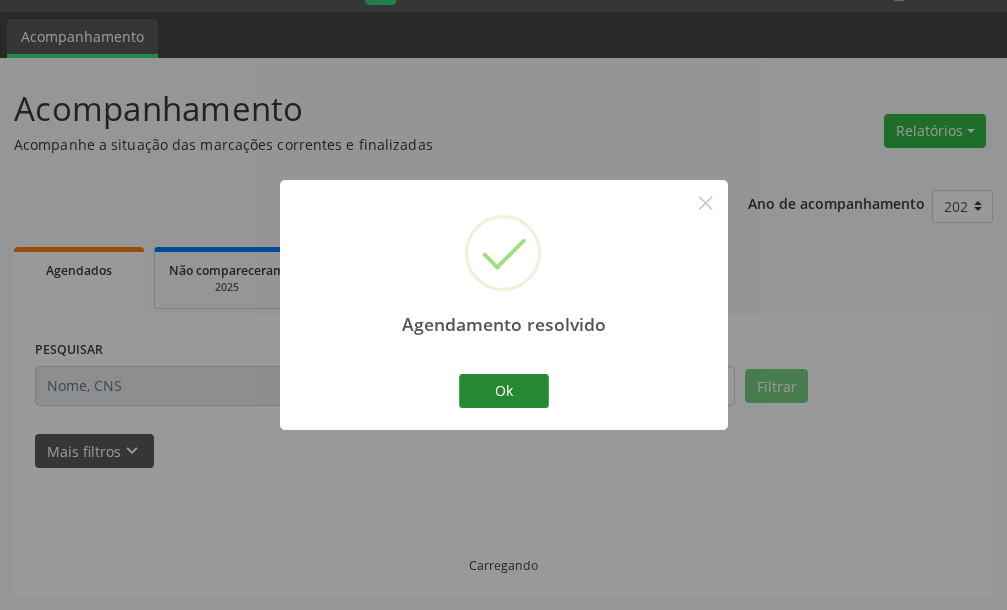 scroll, scrollTop: 73, scrollLeft: 0, axis: vertical 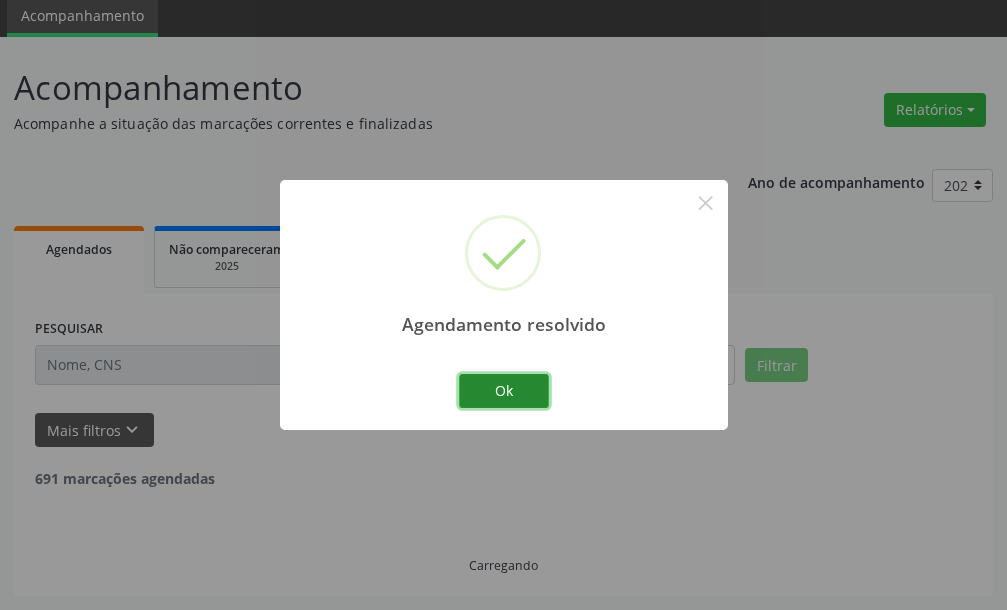 click on "Ok" at bounding box center [504, 391] 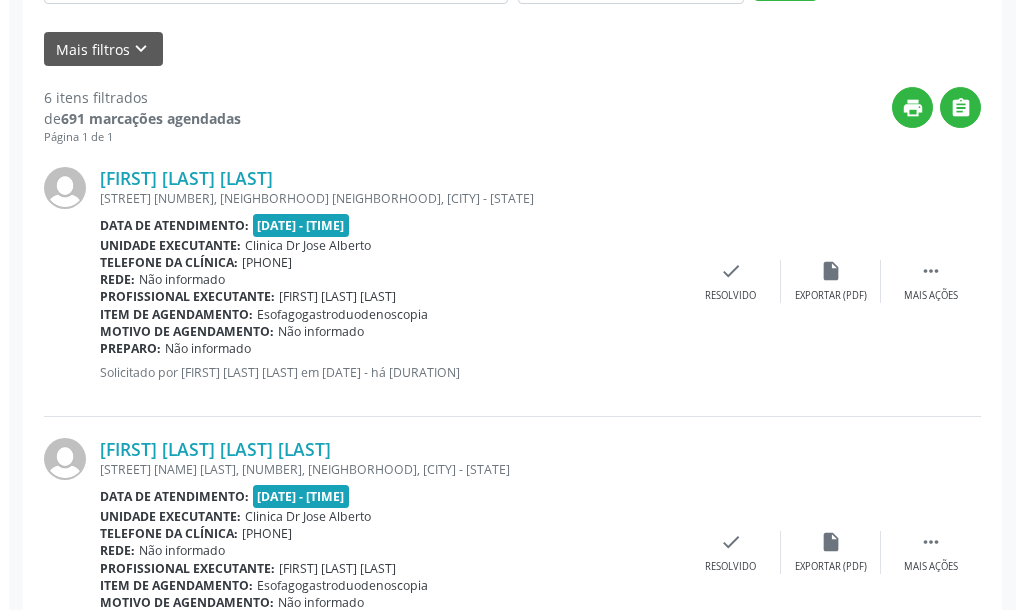 scroll, scrollTop: 530, scrollLeft: 0, axis: vertical 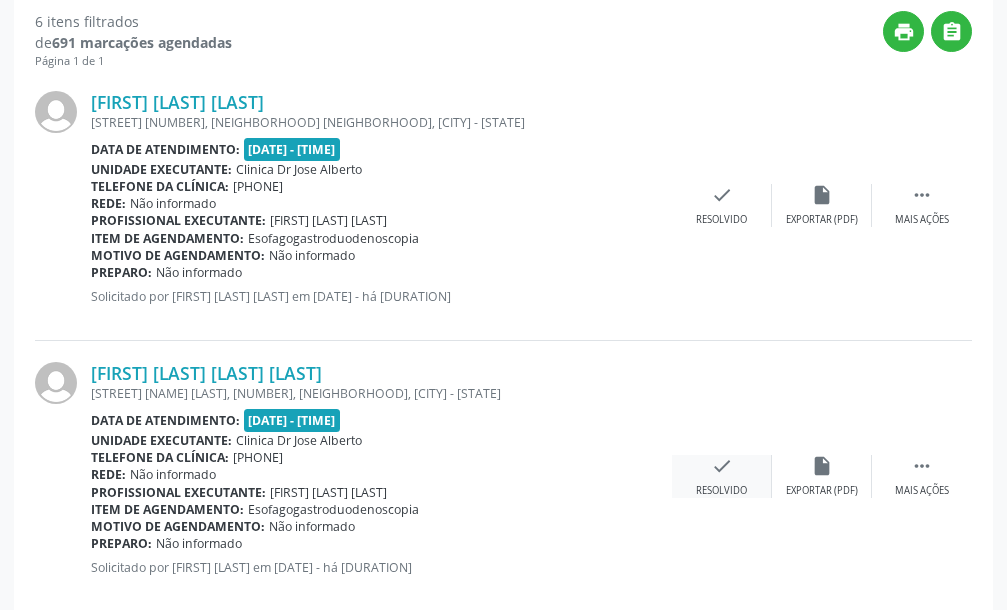 click on "check" at bounding box center [722, 466] 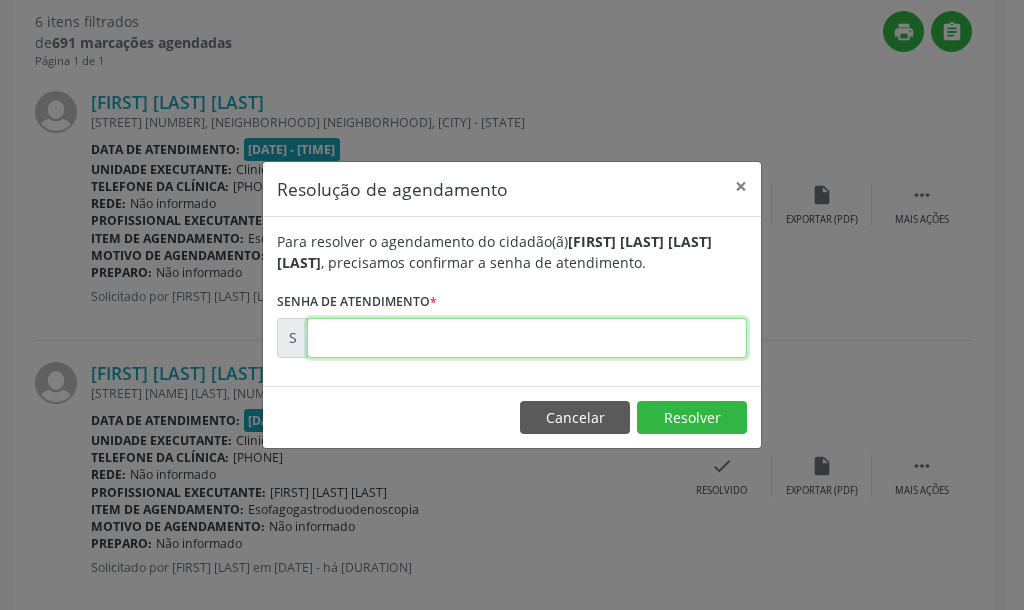 click at bounding box center (527, 338) 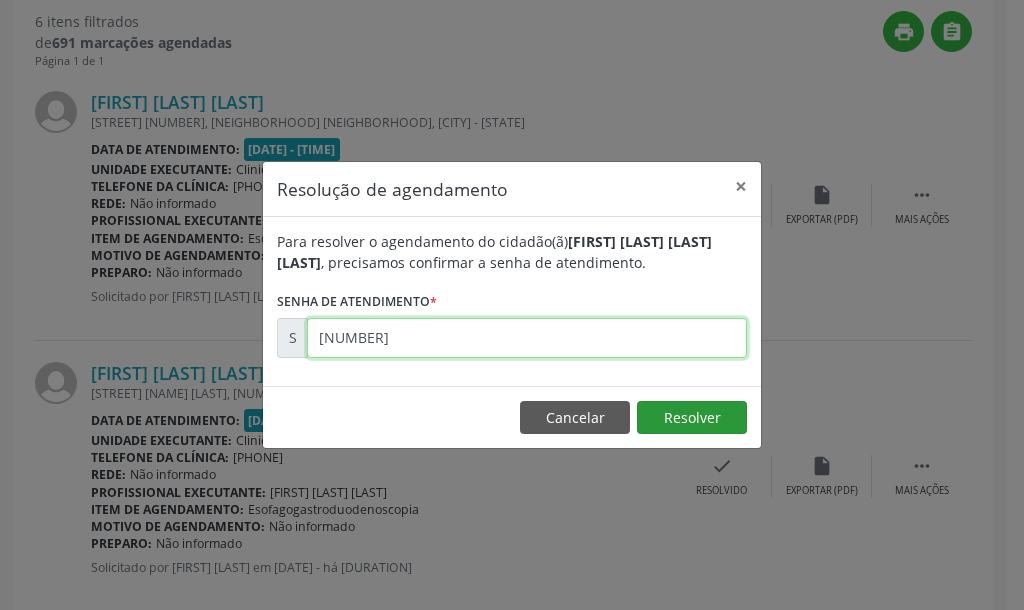 type on "[NUMBER]" 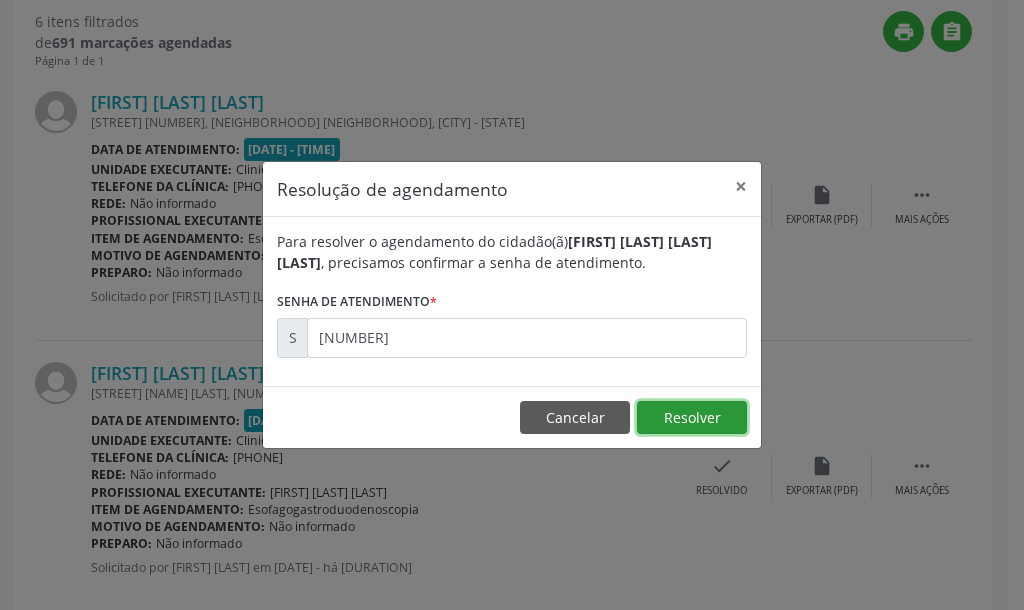 click on "Resolver" at bounding box center (692, 418) 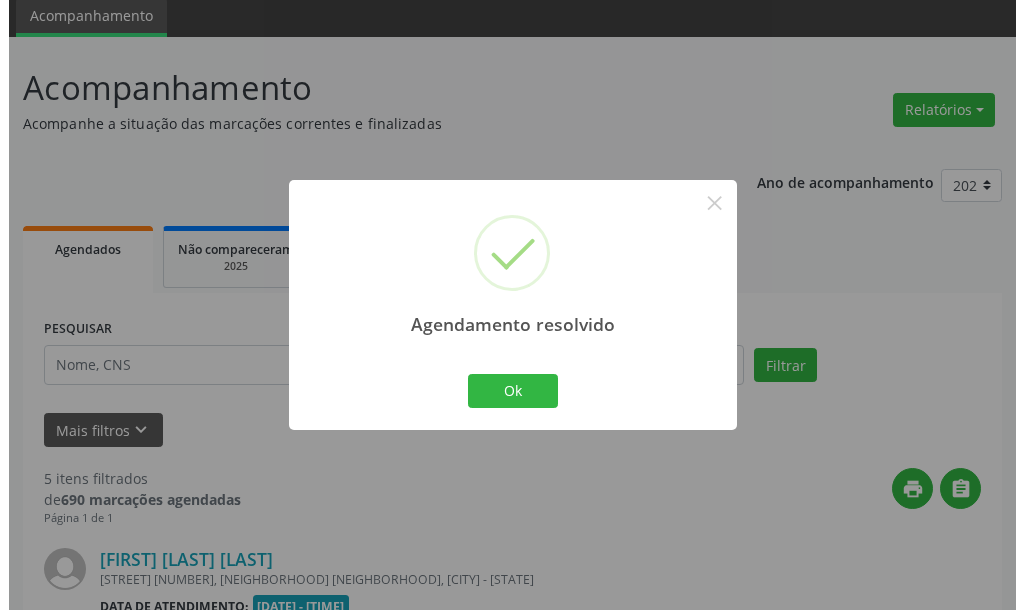 scroll, scrollTop: 530, scrollLeft: 0, axis: vertical 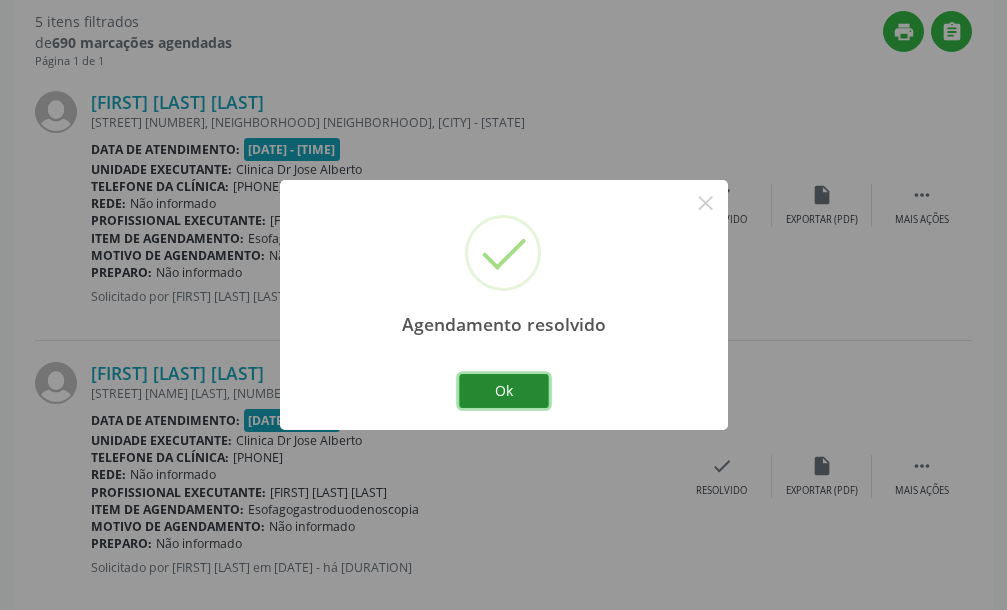 click on "Ok" at bounding box center [504, 391] 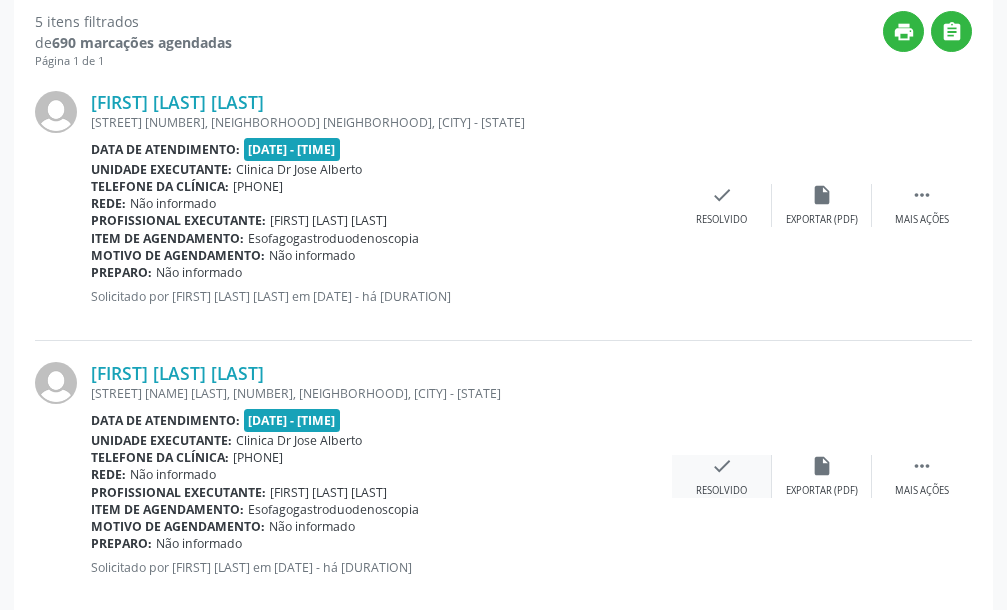 click on "check" at bounding box center (722, 466) 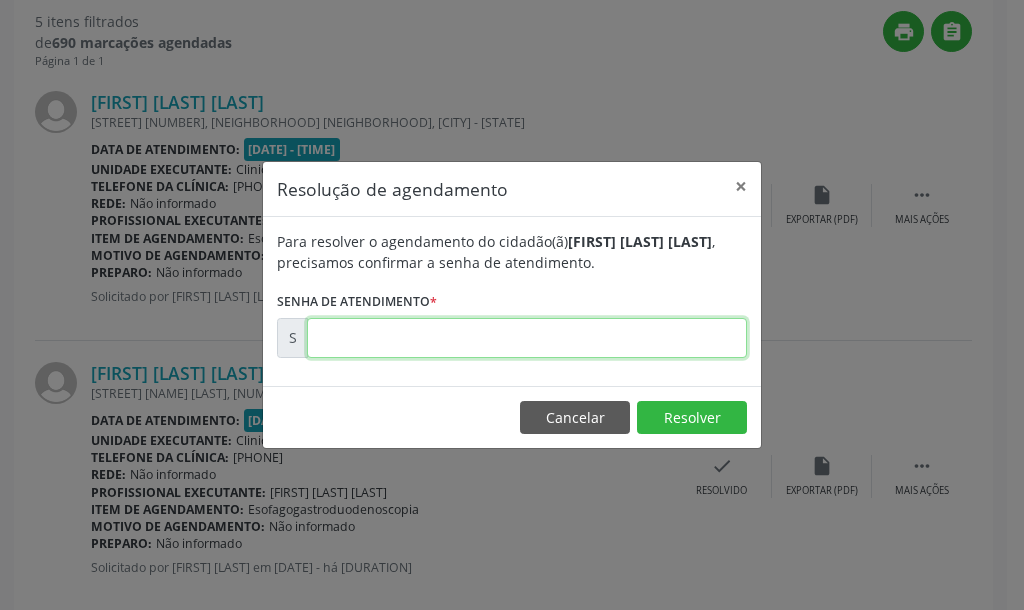 click at bounding box center [527, 338] 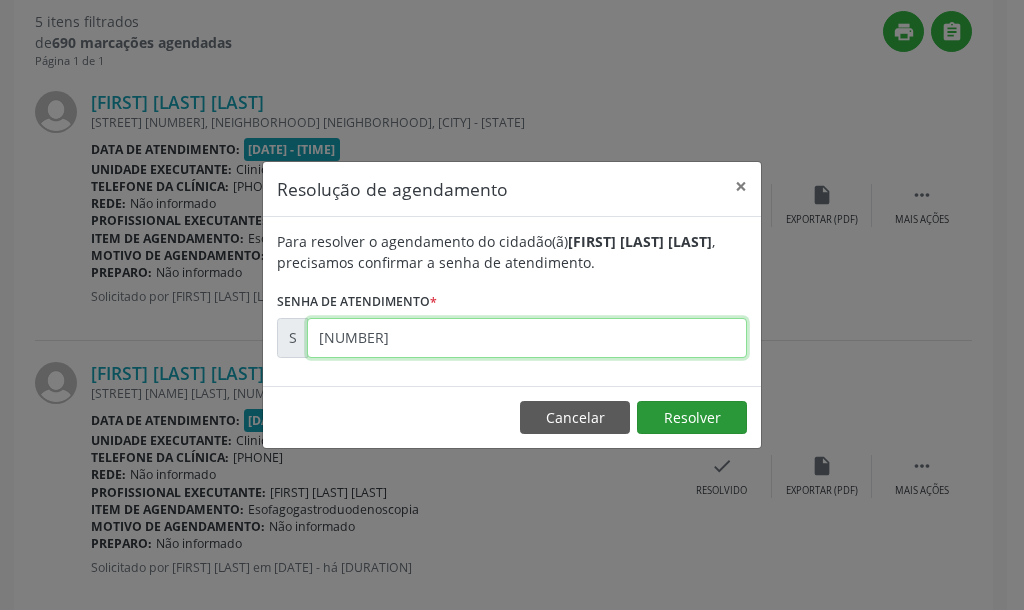 type on "[NUMBER]" 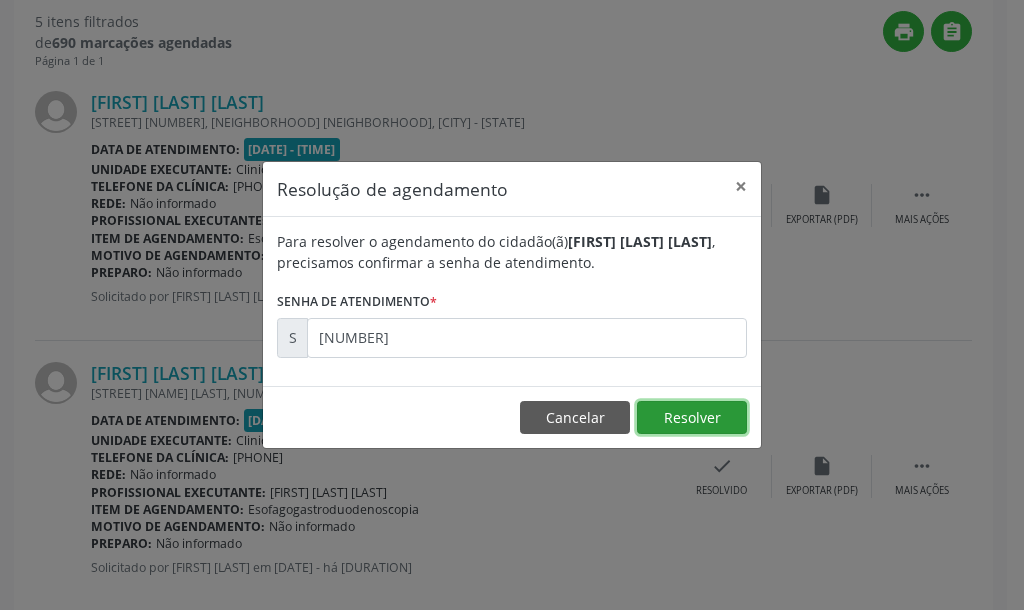 click on "Resolver" at bounding box center (692, 418) 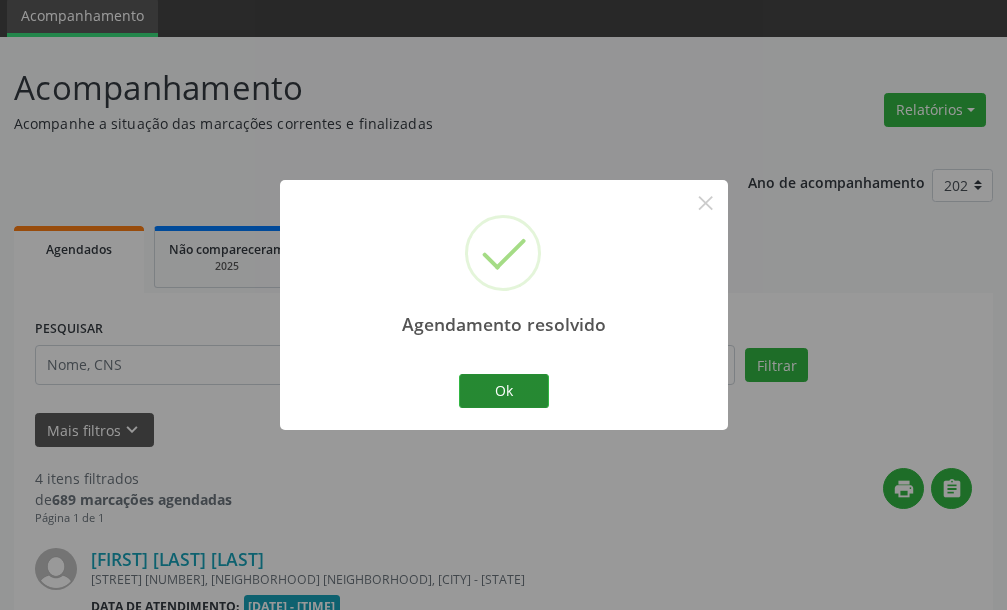 scroll, scrollTop: 530, scrollLeft: 0, axis: vertical 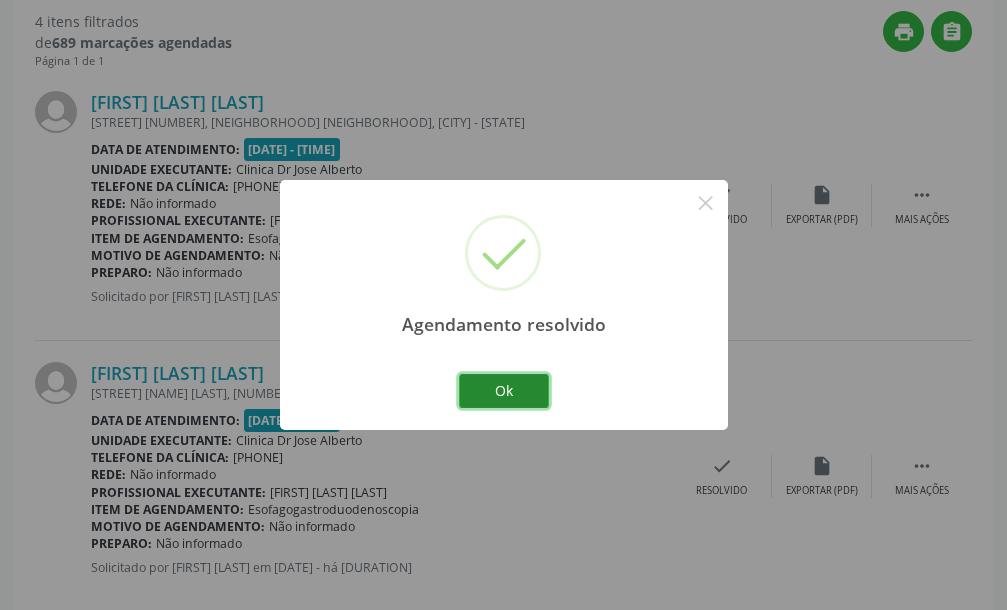 click on "Ok" at bounding box center (504, 391) 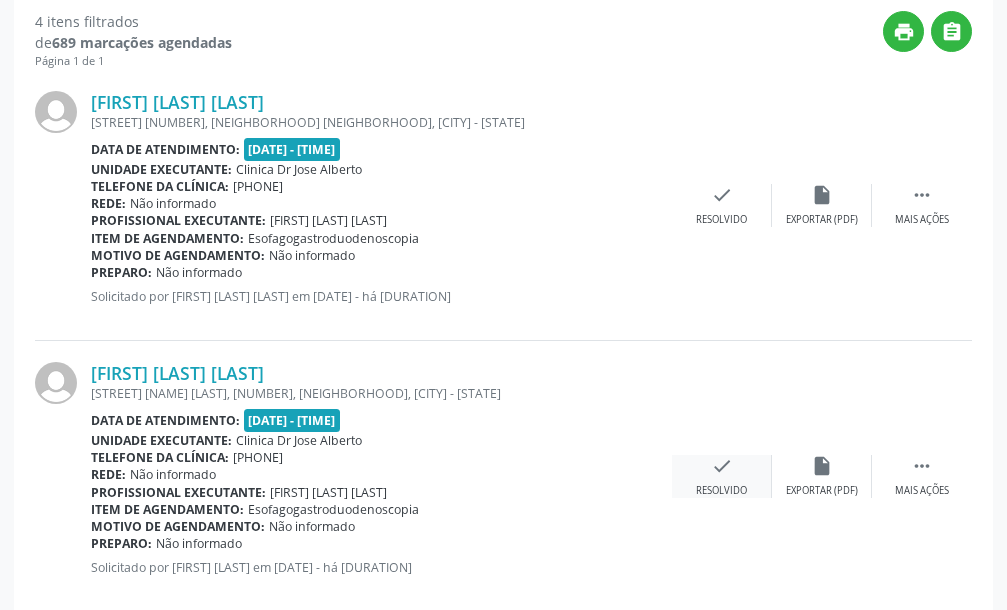 click on "check" at bounding box center [722, 466] 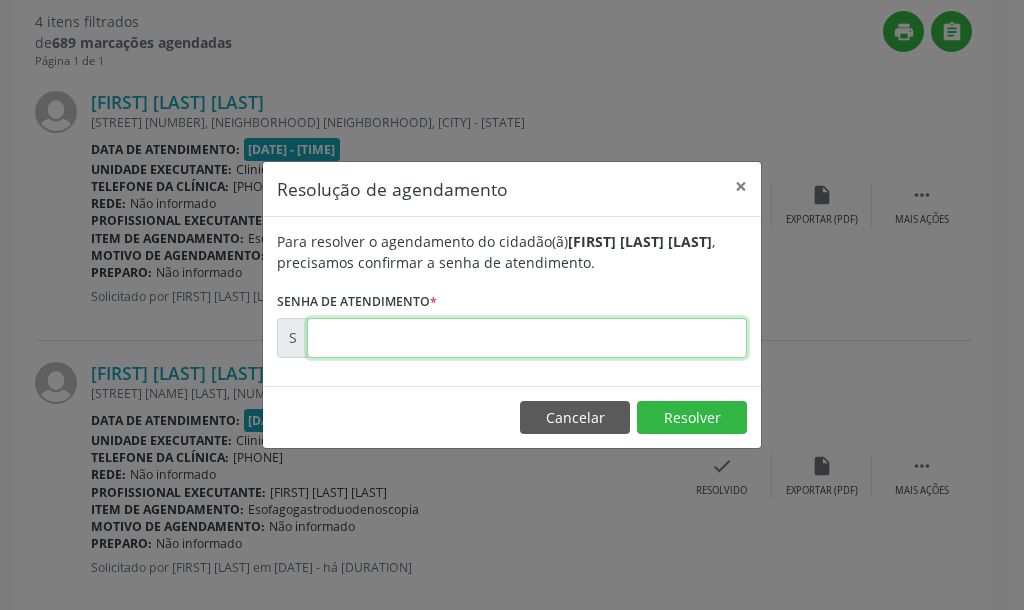 click at bounding box center (527, 338) 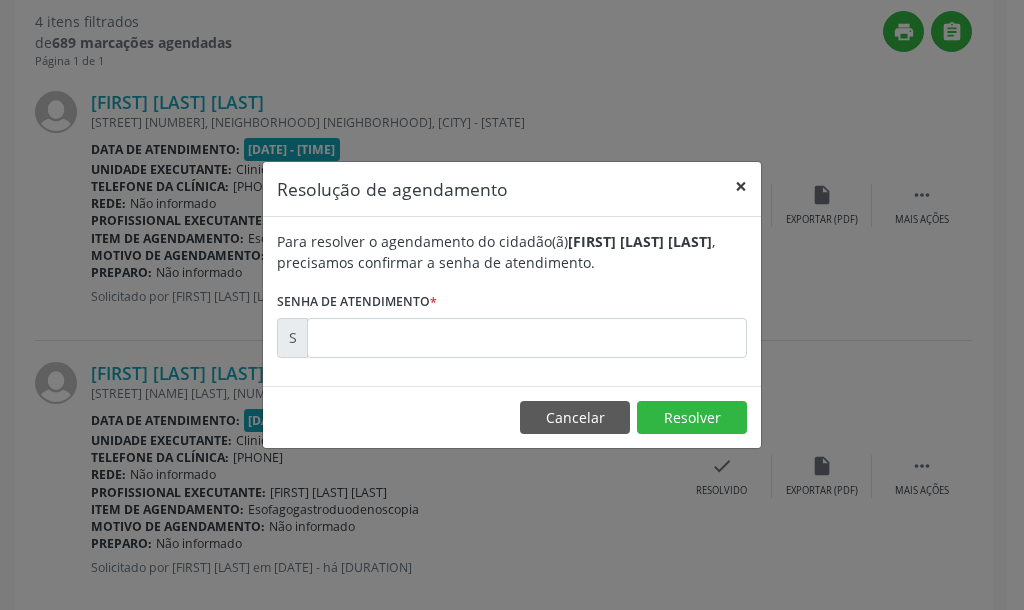 click on "×" at bounding box center (741, 186) 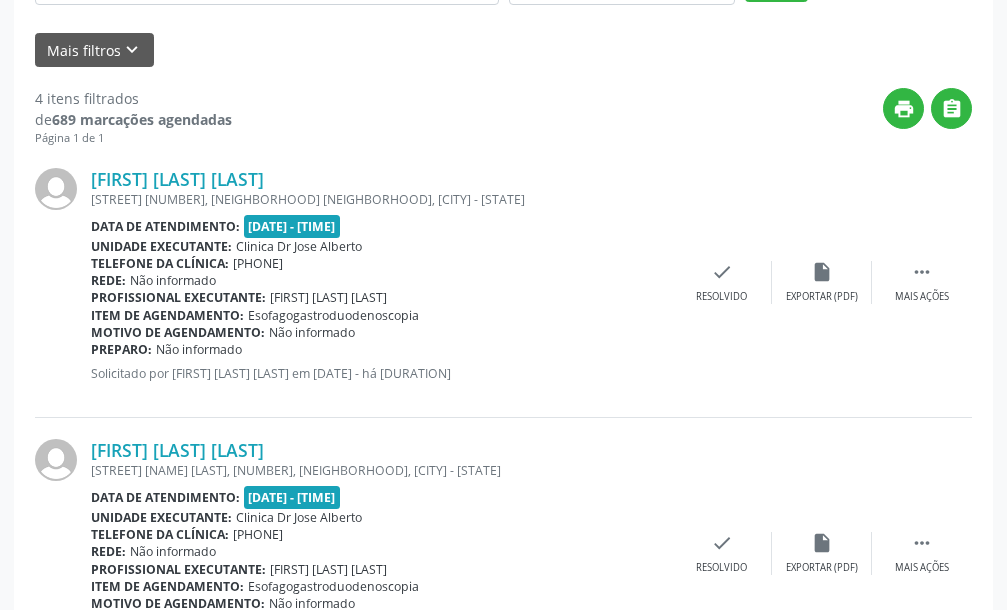 scroll, scrollTop: 377, scrollLeft: 0, axis: vertical 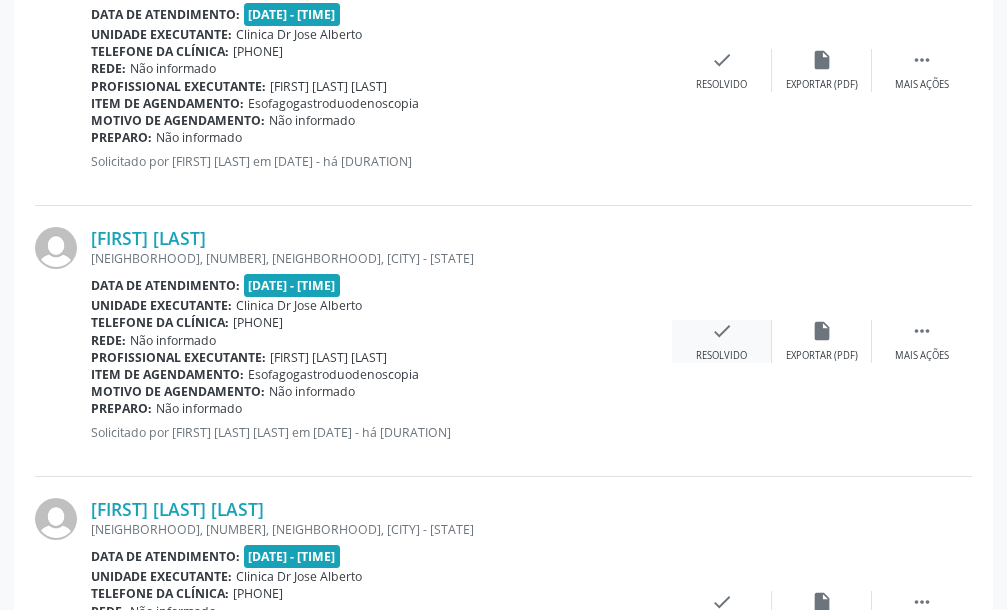 click on "check
Resolvido" at bounding box center [722, 341] 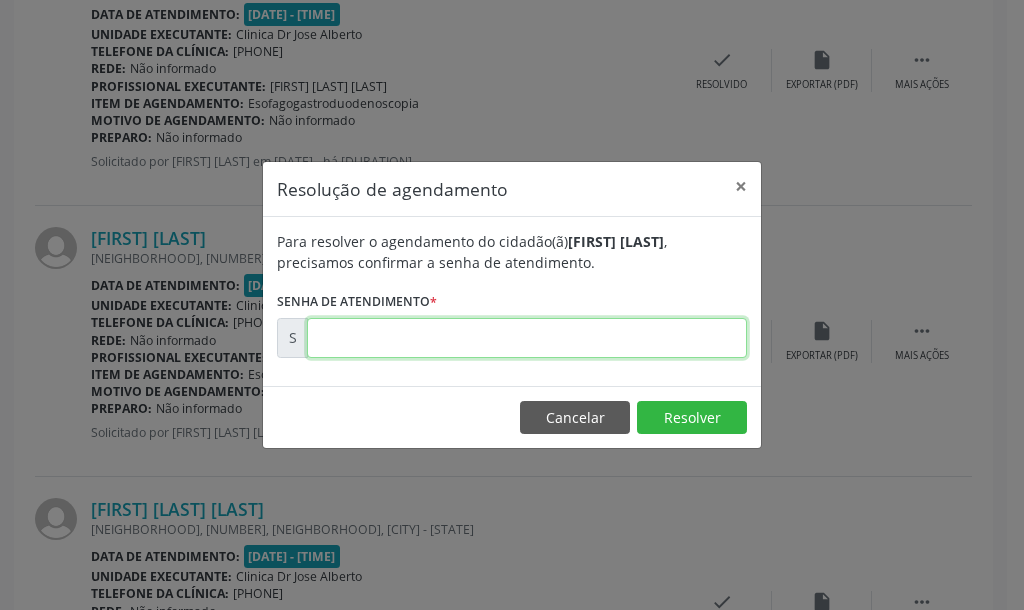 click at bounding box center [527, 338] 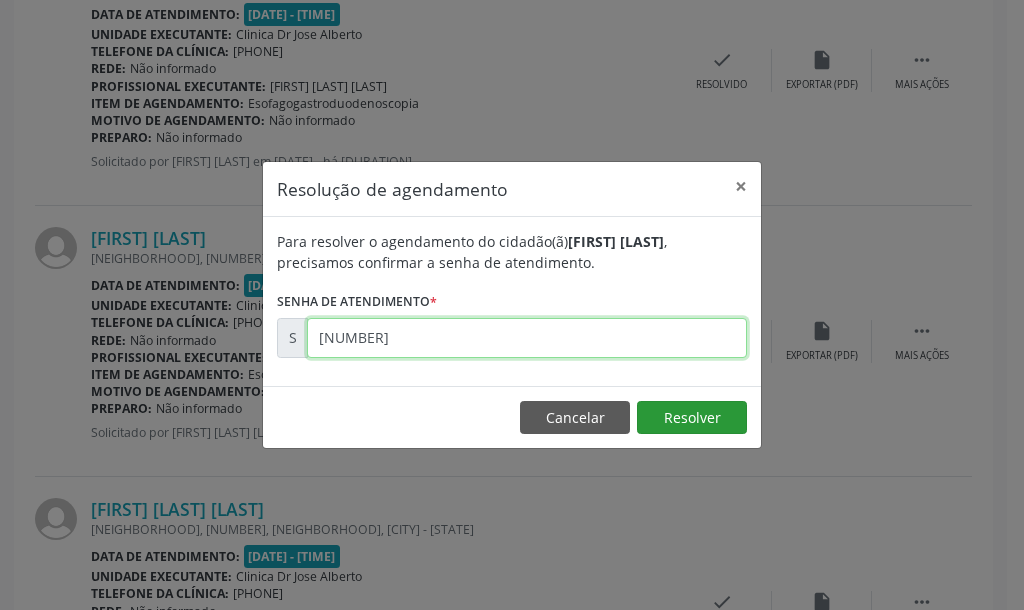 type on "[NUMBER]" 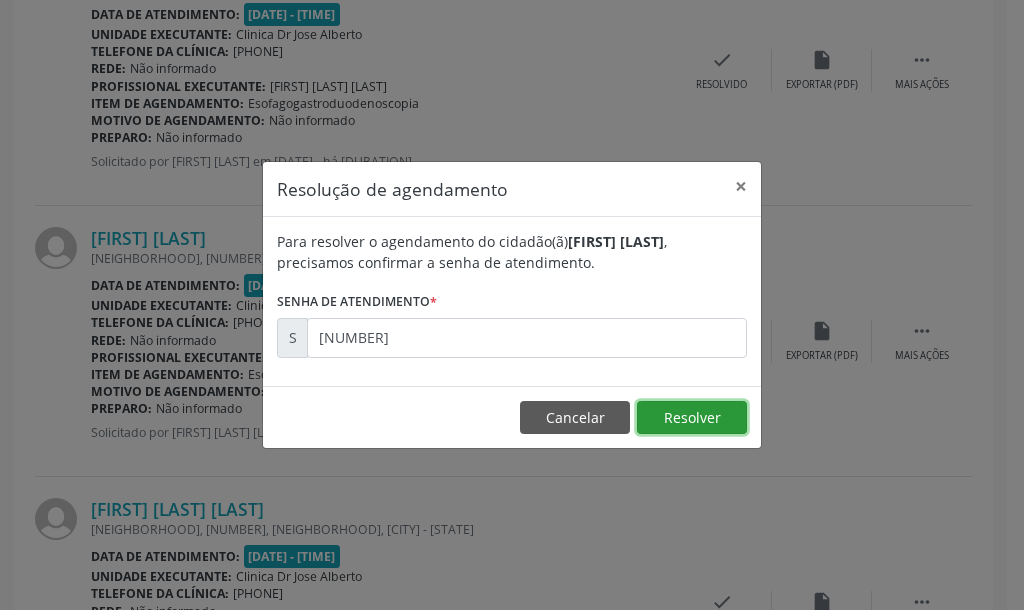 click on "Resolver" at bounding box center [692, 418] 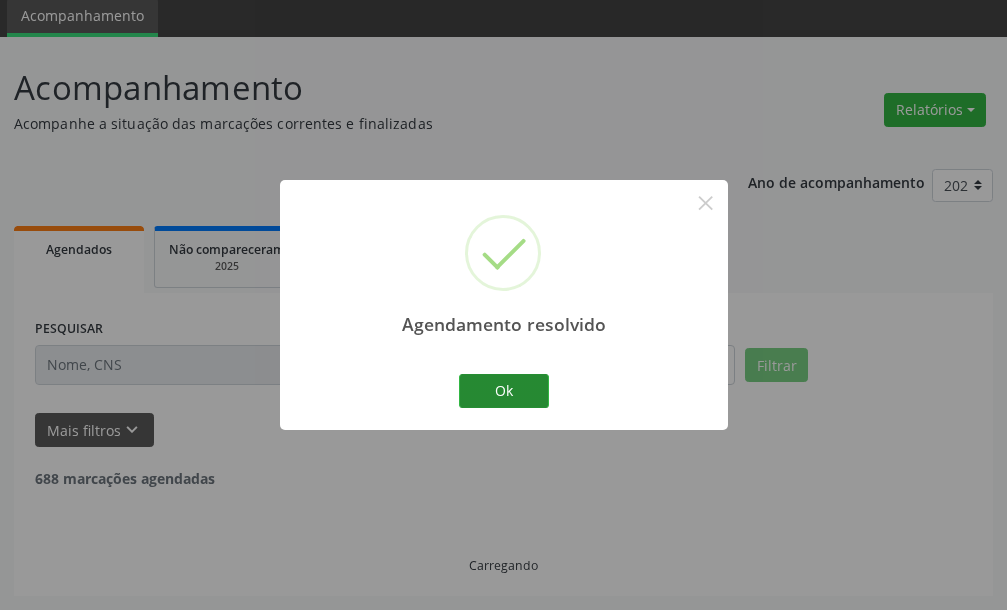 scroll, scrollTop: 837, scrollLeft: 0, axis: vertical 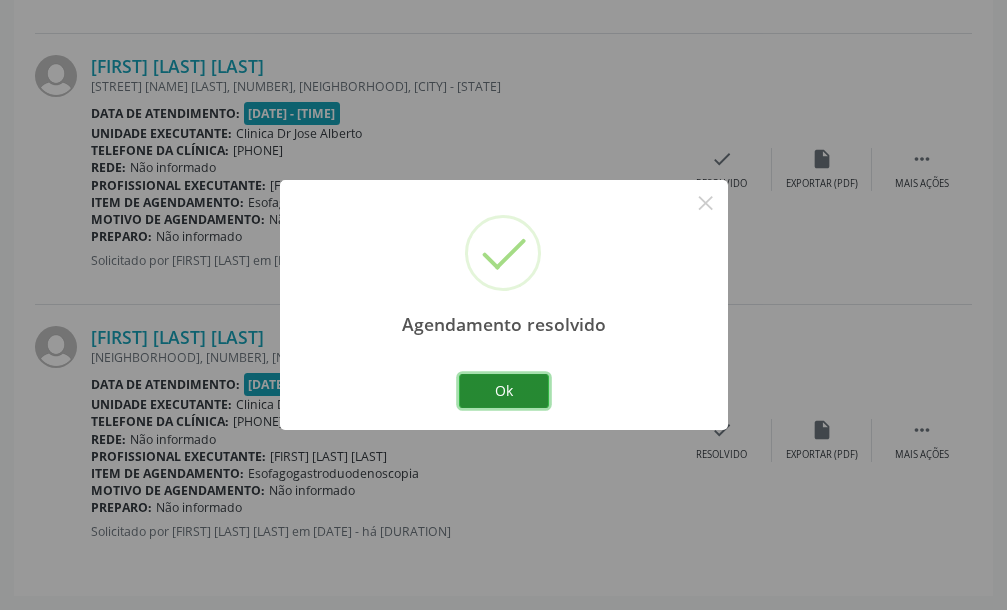 click on "Ok" at bounding box center (504, 391) 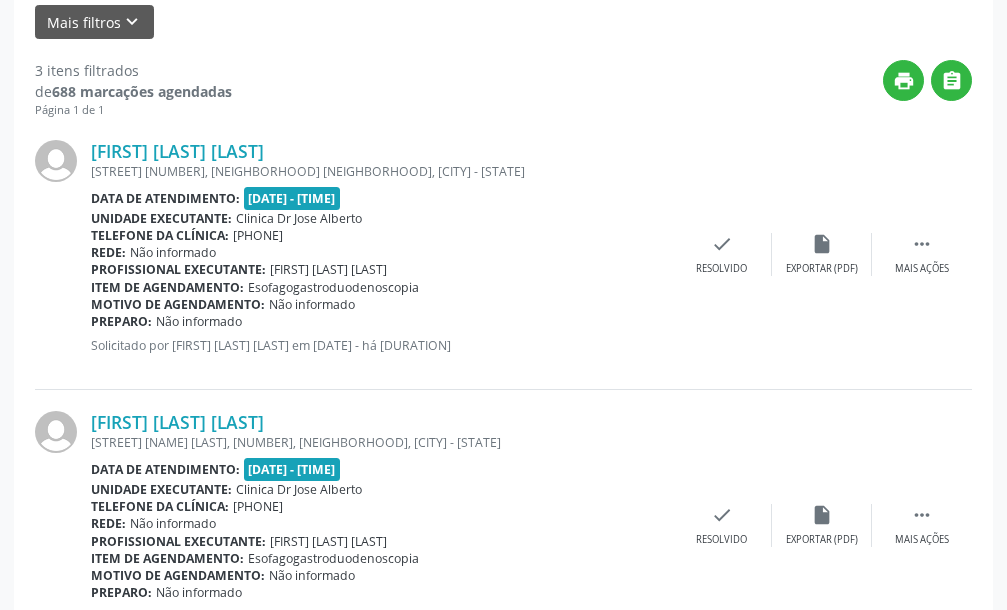 scroll, scrollTop: 404, scrollLeft: 0, axis: vertical 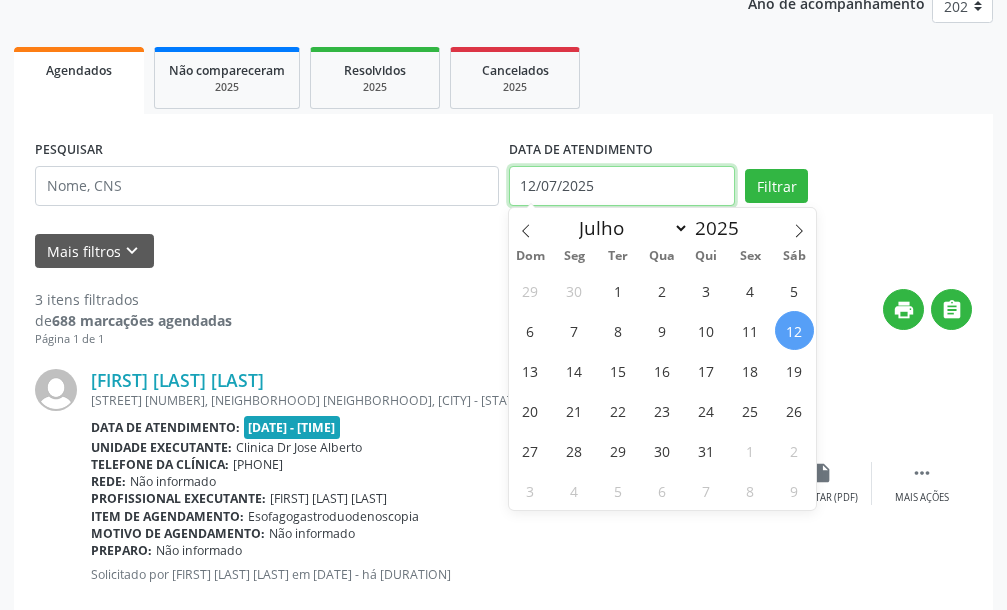 click on "12/07/2025" at bounding box center [622, 186] 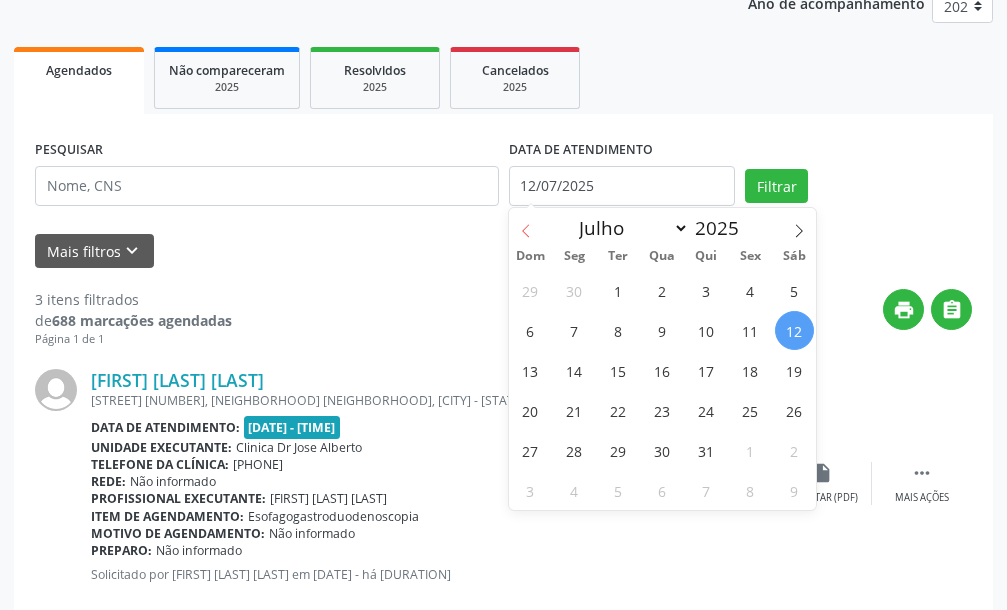 click 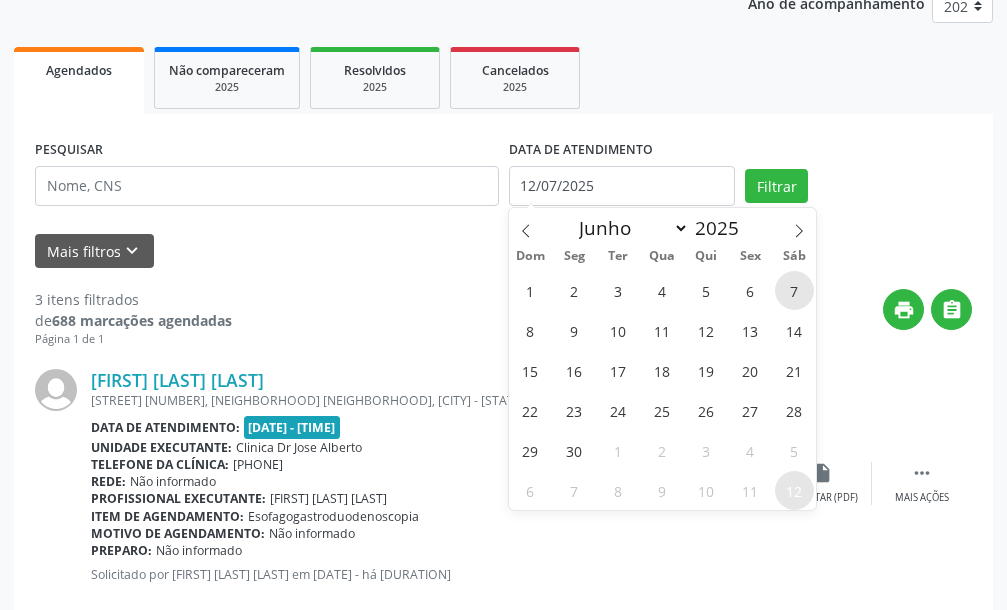 click on "7" at bounding box center [794, 290] 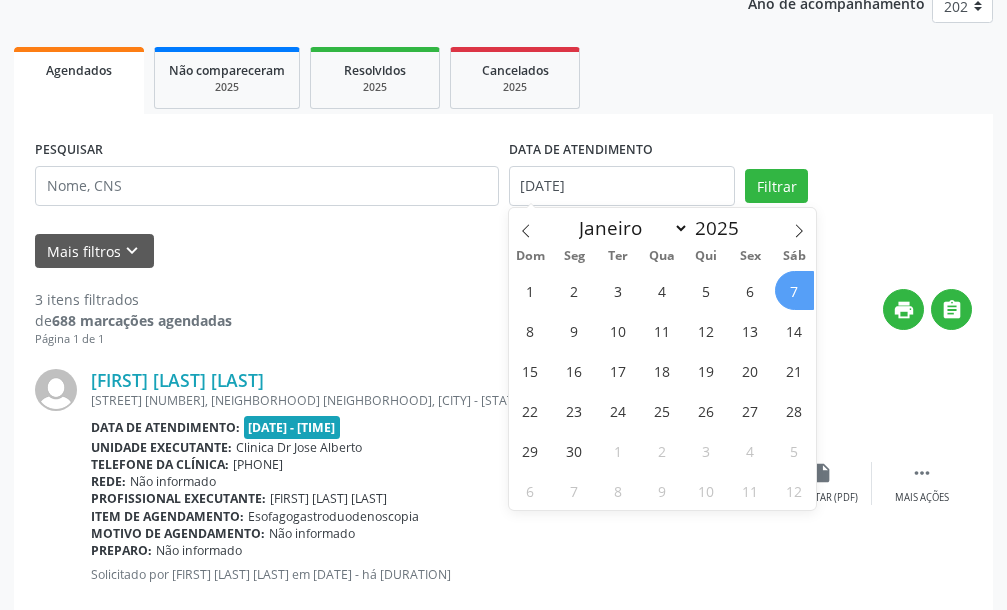 click on "7" at bounding box center [794, 290] 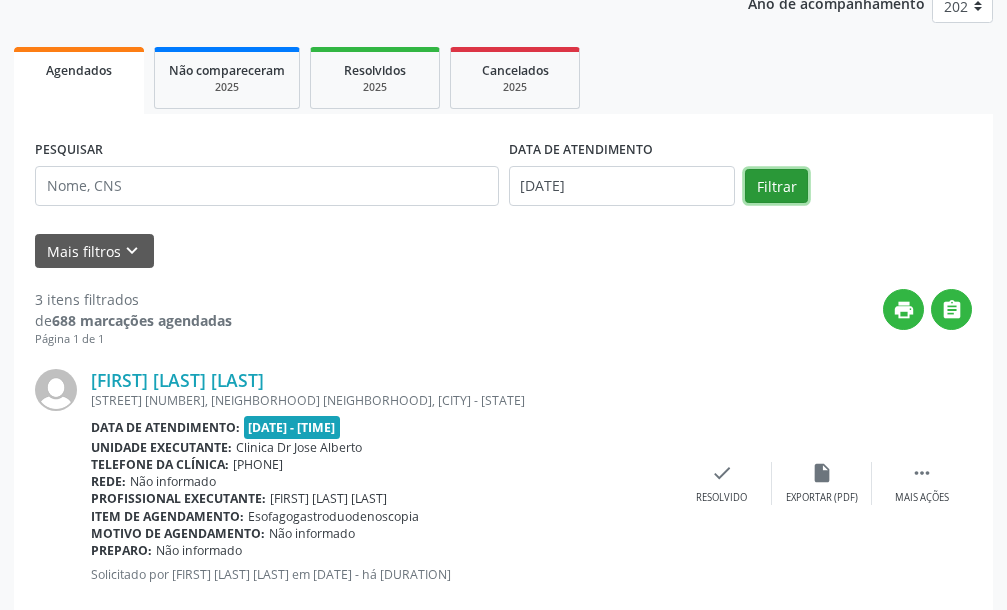 click on "Filtrar" at bounding box center (776, 186) 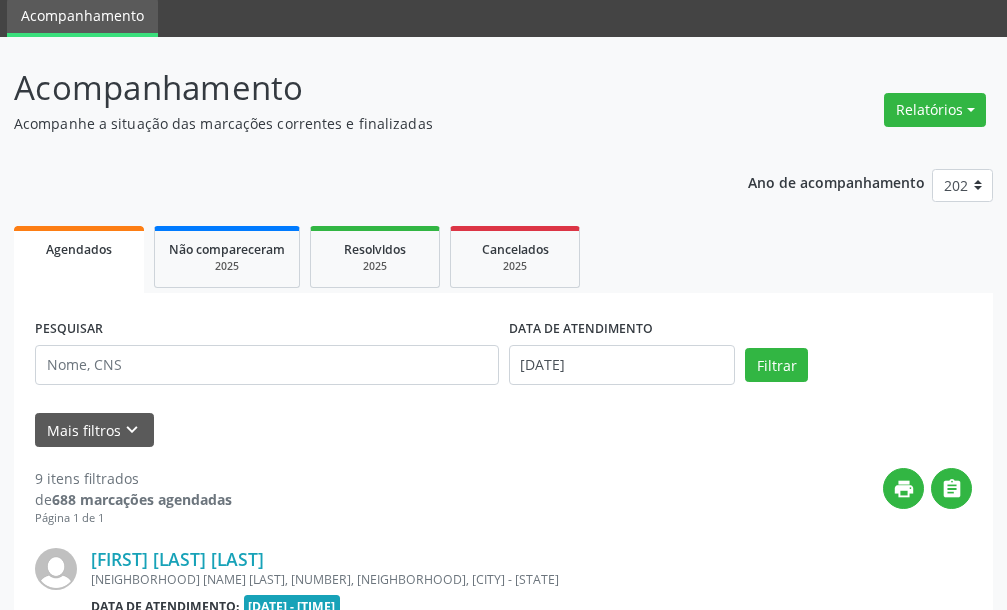 scroll, scrollTop: 252, scrollLeft: 0, axis: vertical 